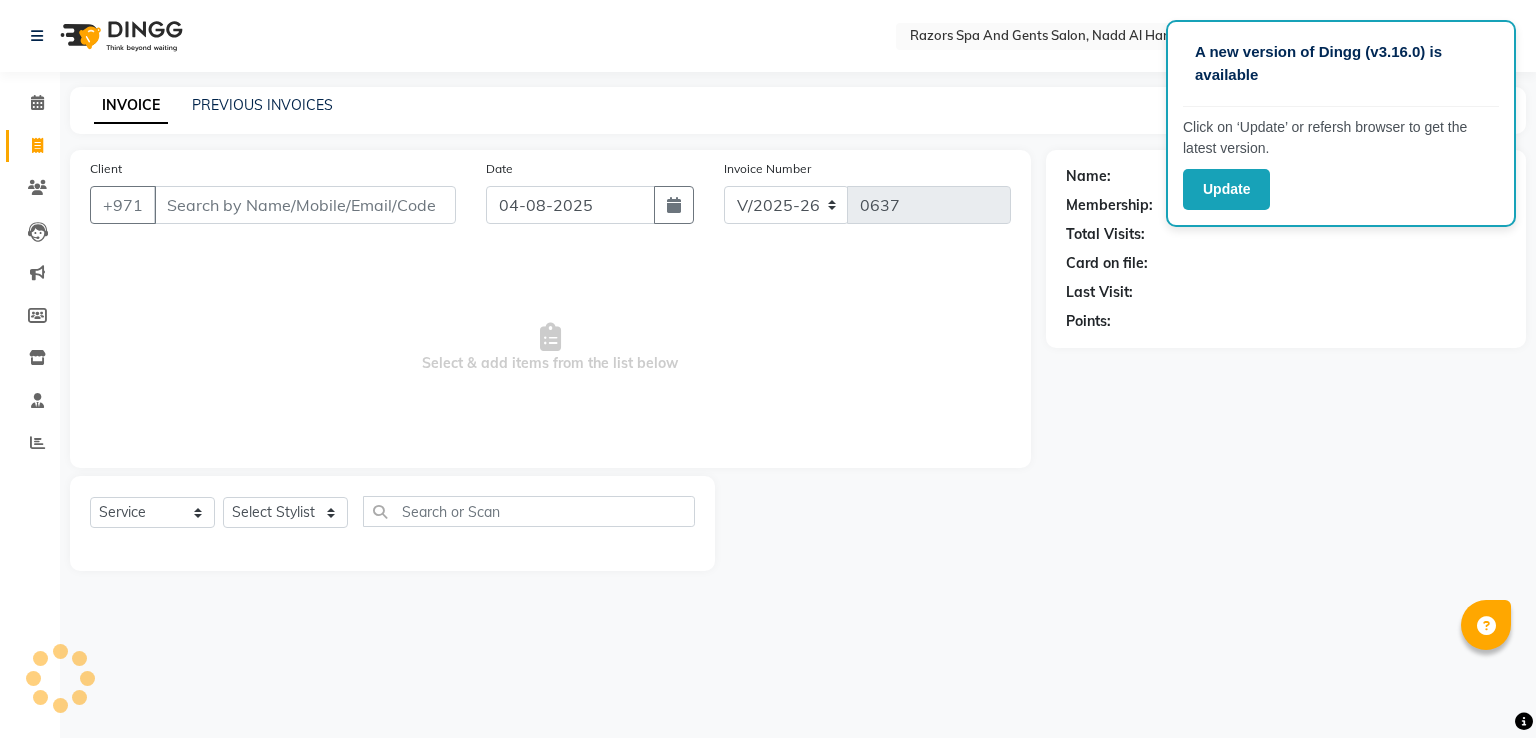 select on "8419" 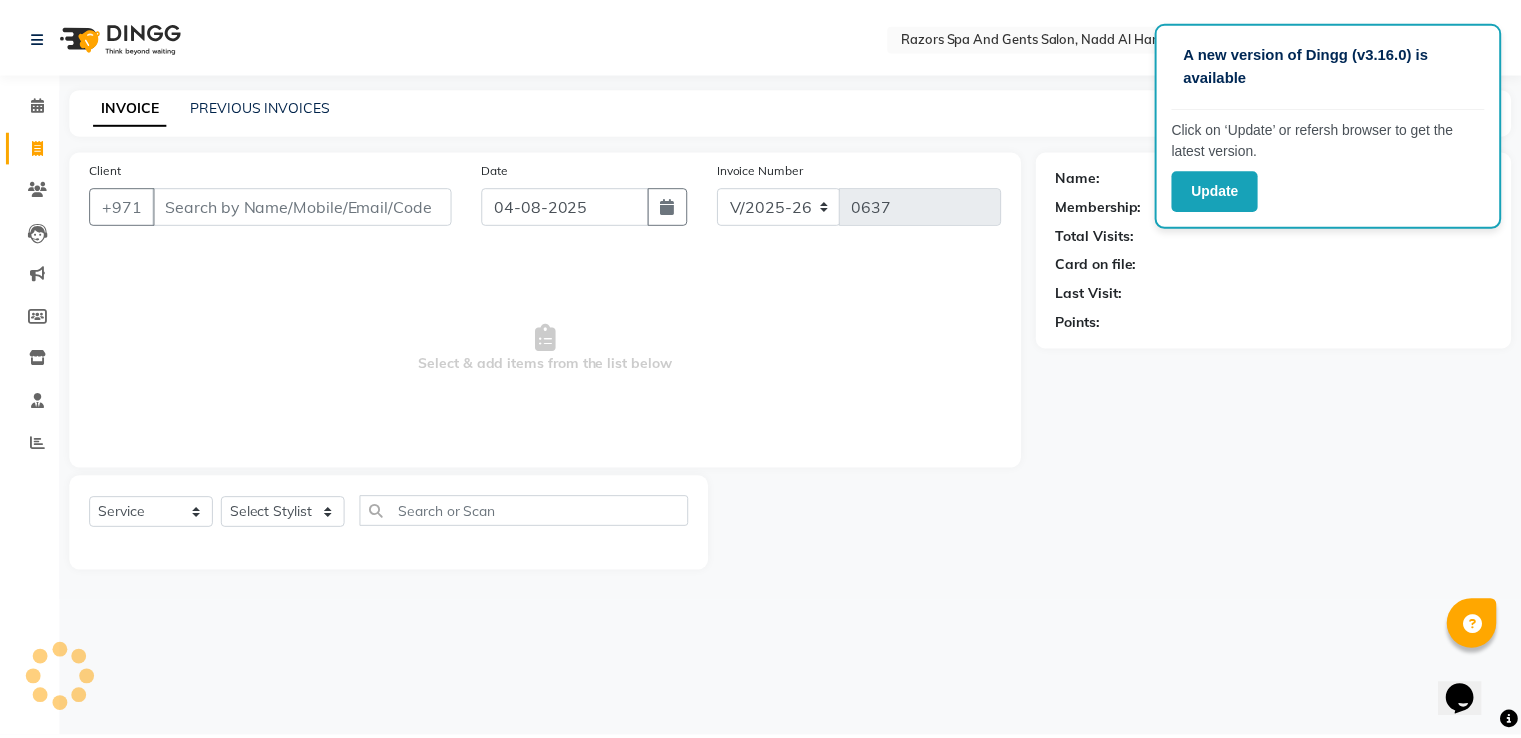 scroll, scrollTop: 0, scrollLeft: 0, axis: both 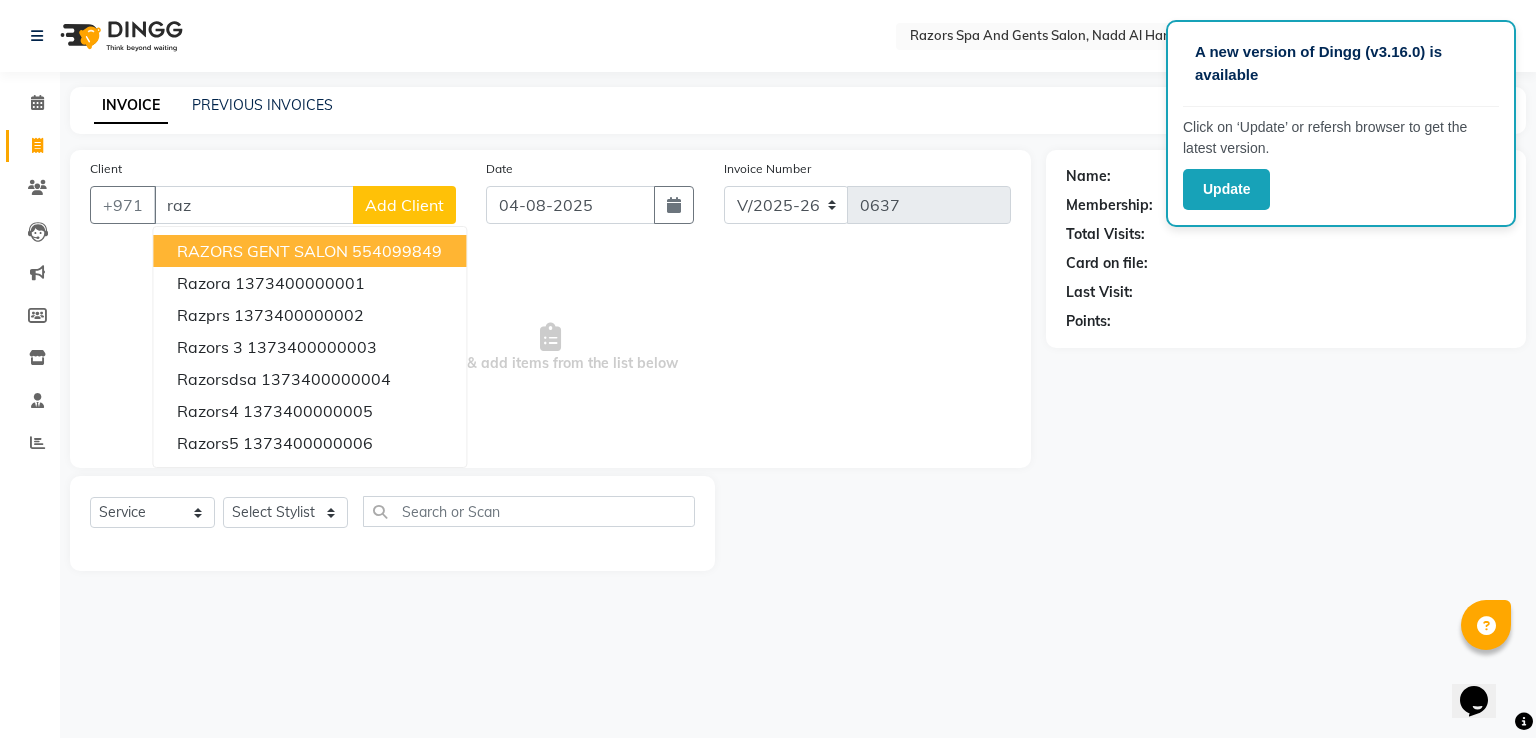 click on "RAZORS GENT SALON" at bounding box center (262, 251) 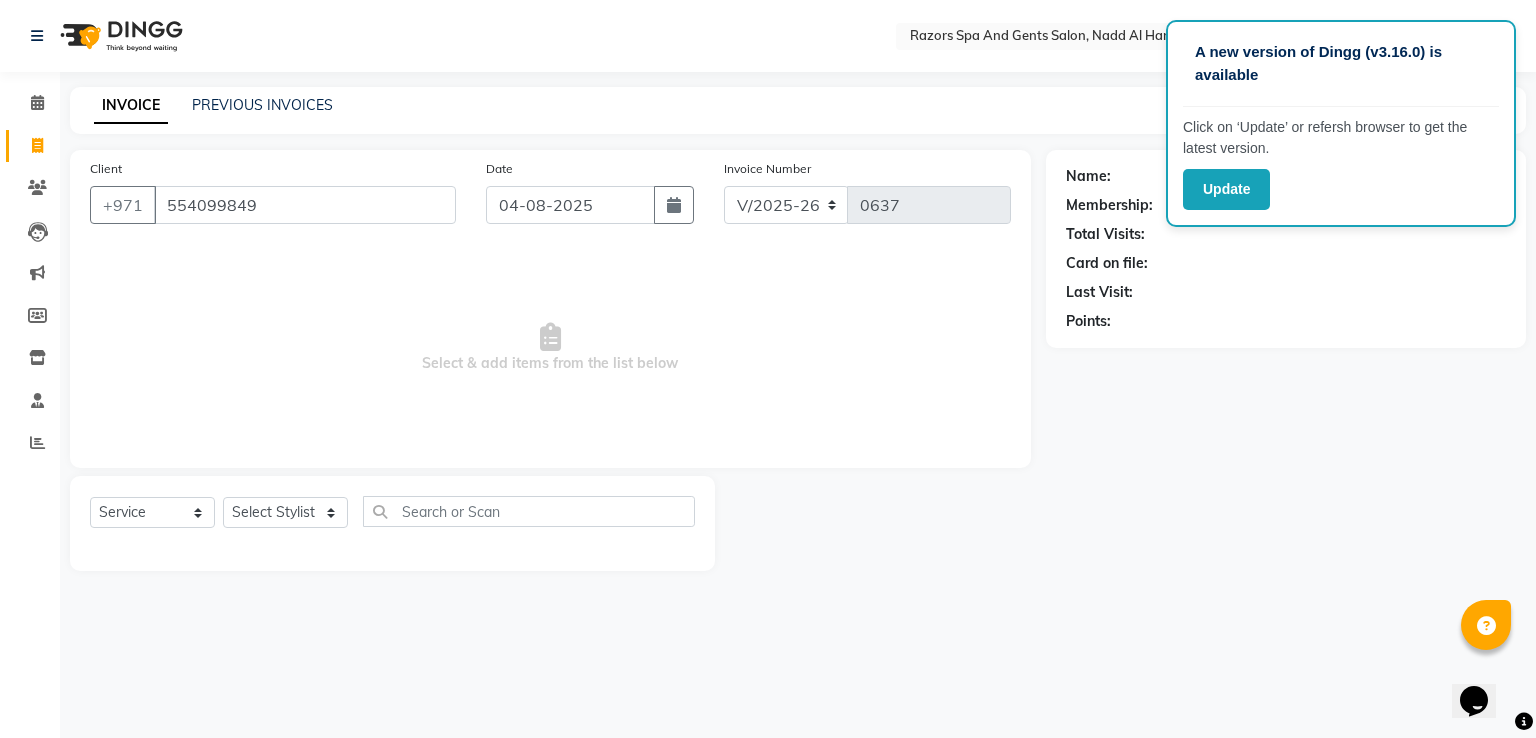 type on "554099849" 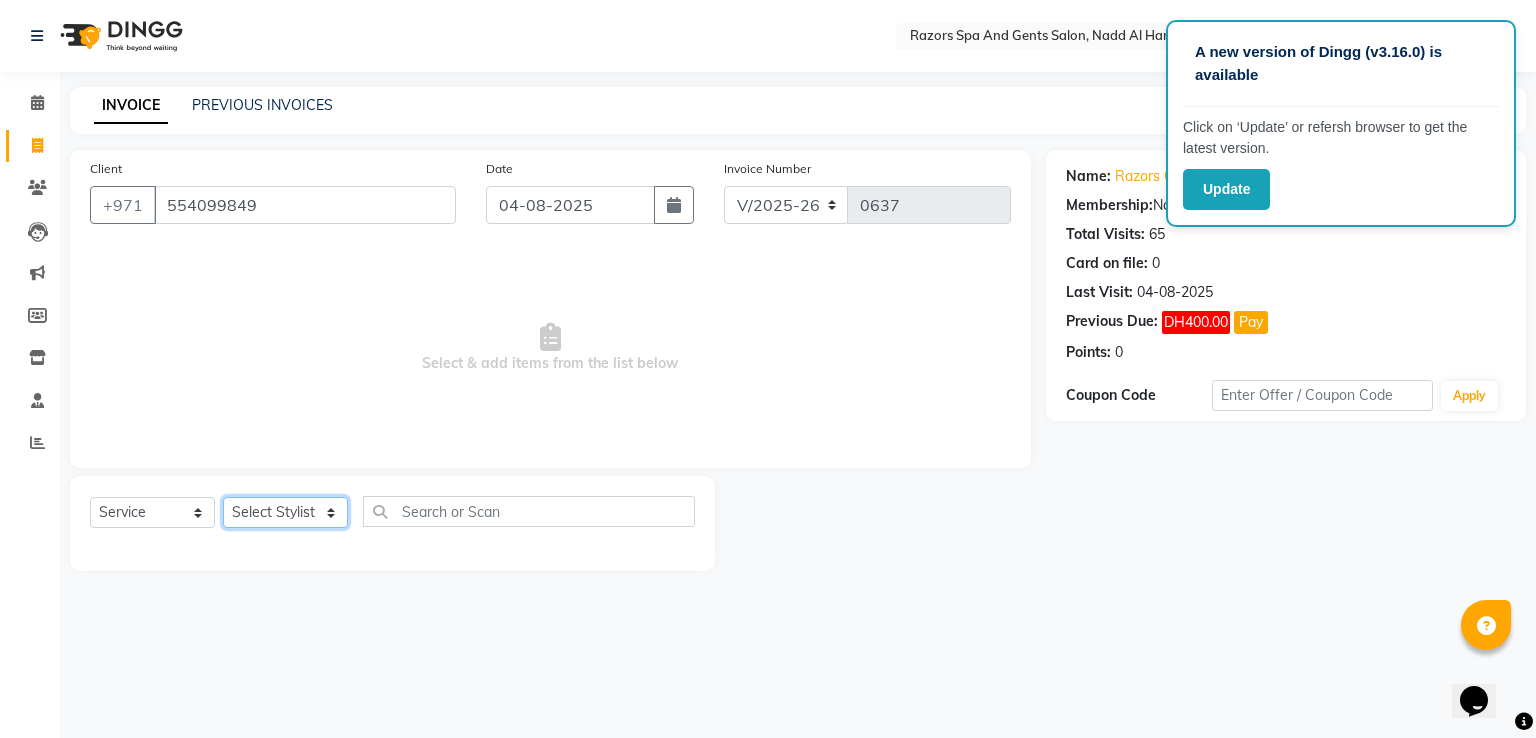 click on "Select Stylist Baber Emmie Farahat Islam Darwish Oualid Zahir Youseef Mohamed" 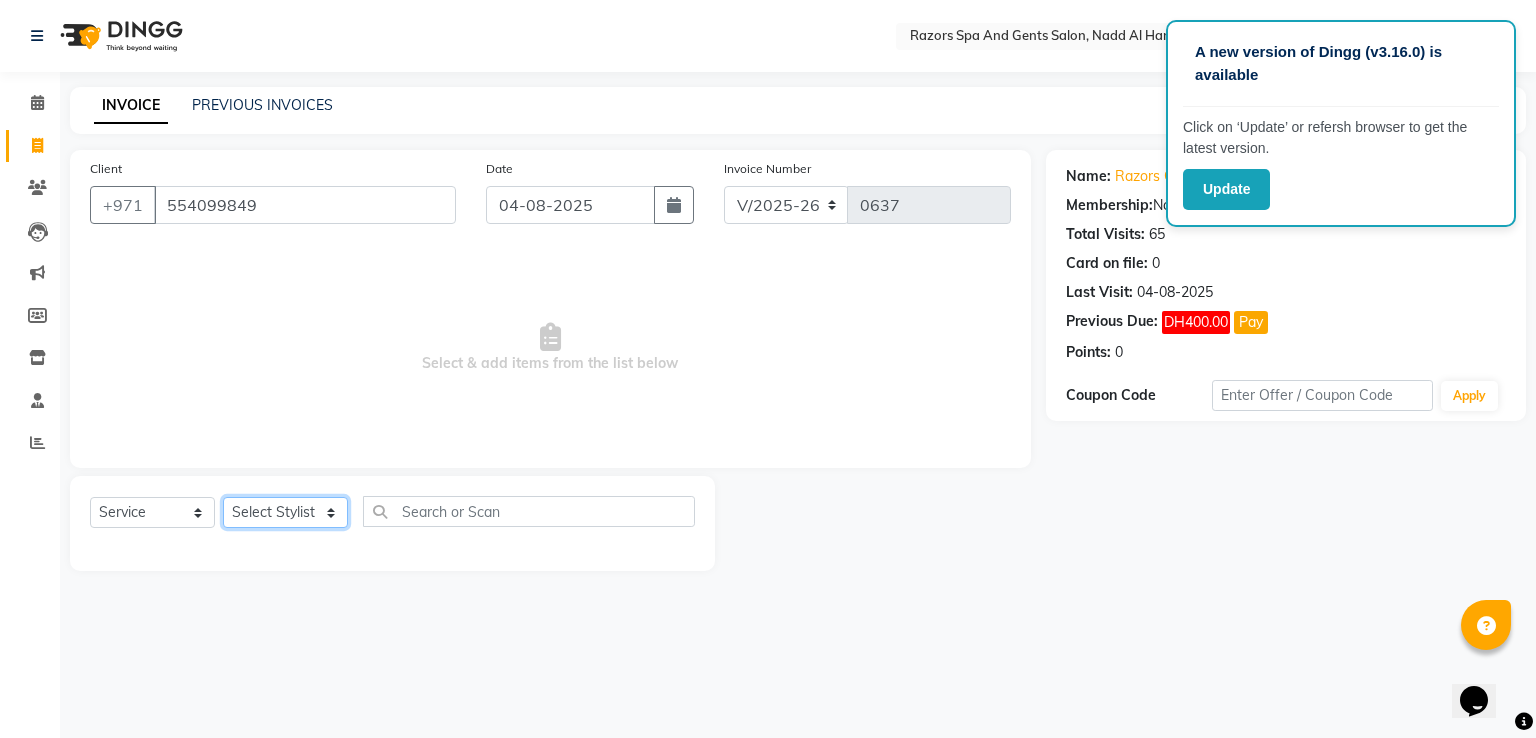 select on "81370" 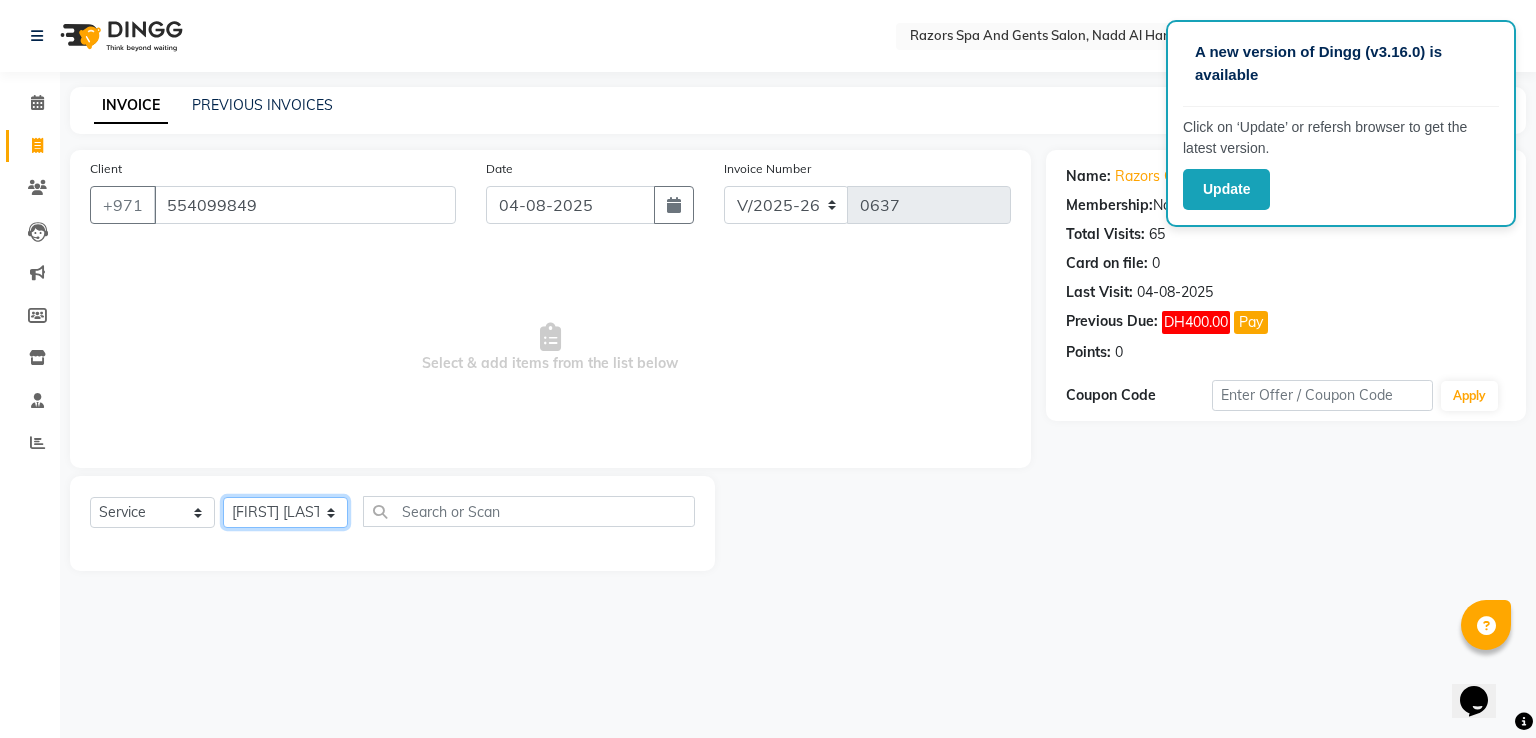 click on "Select Stylist Baber Emmie Farahat Islam Darwish Oualid Zahir Youseef Mohamed" 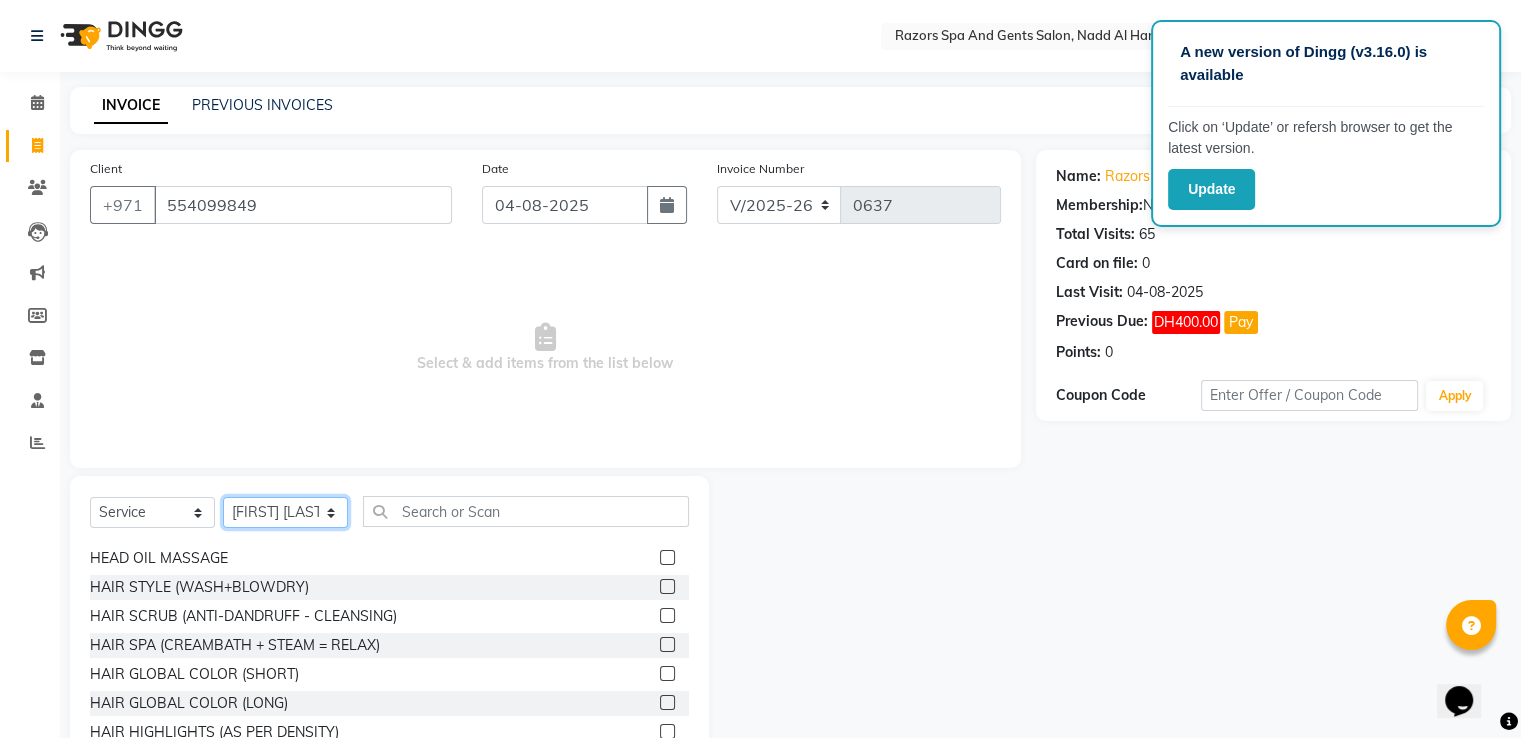 scroll, scrollTop: 259, scrollLeft: 0, axis: vertical 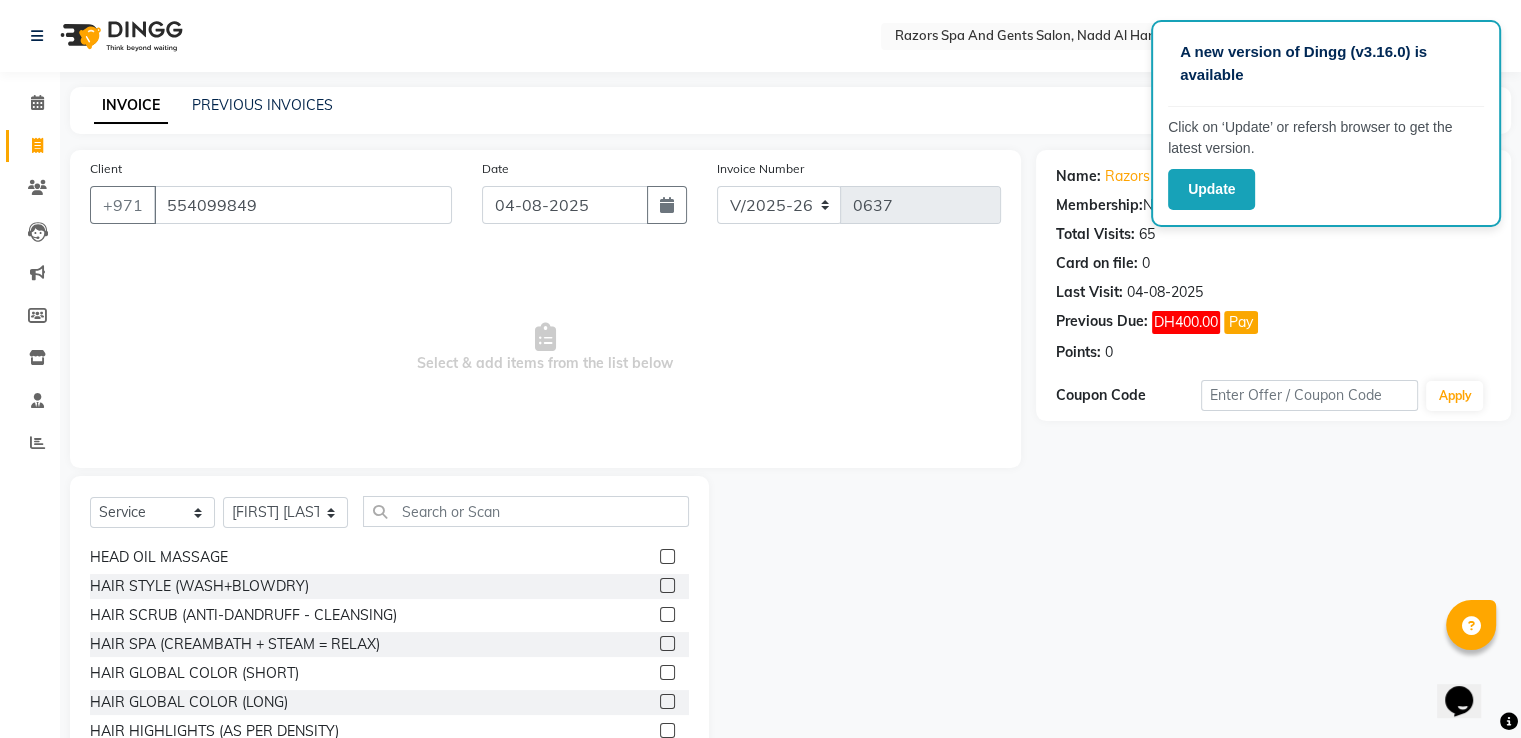 click 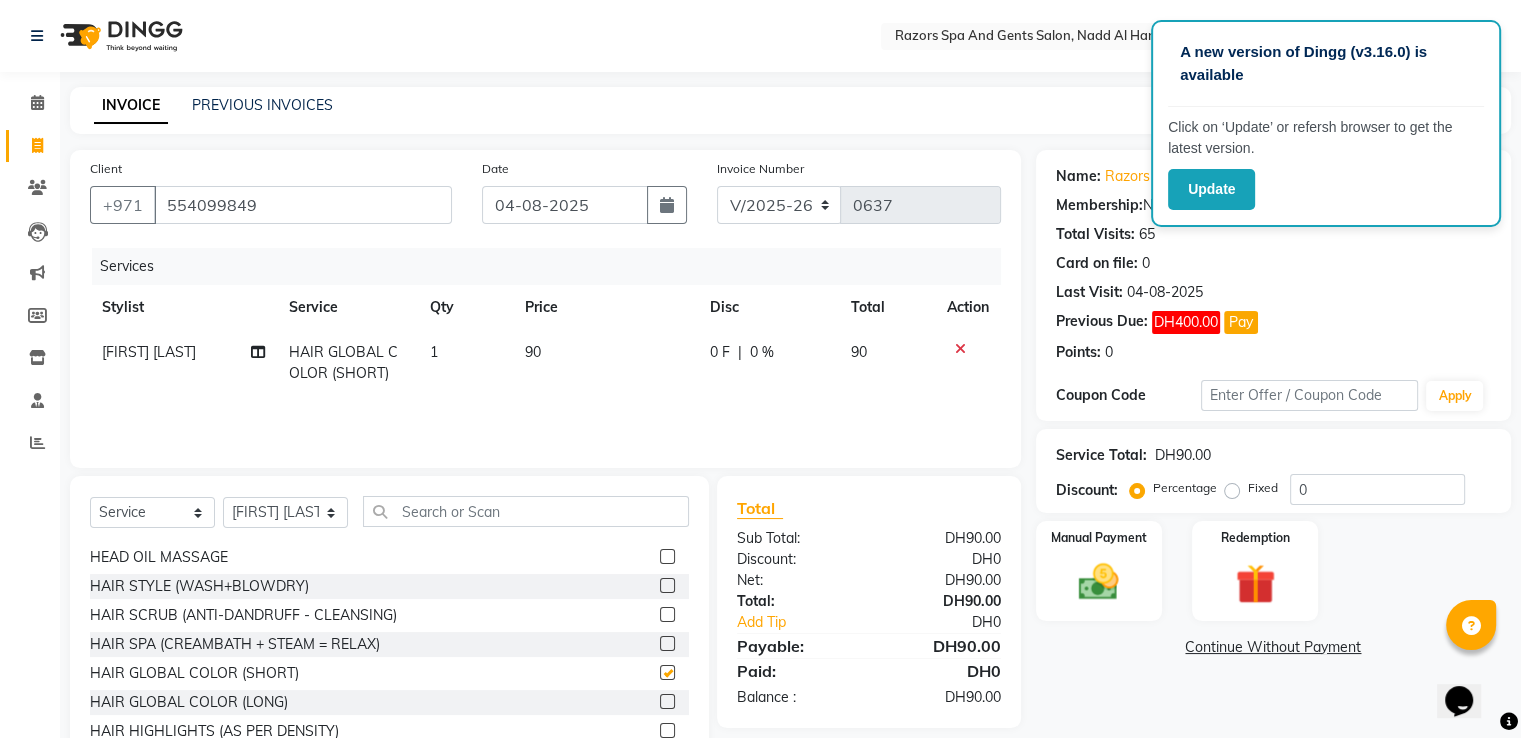 checkbox on "false" 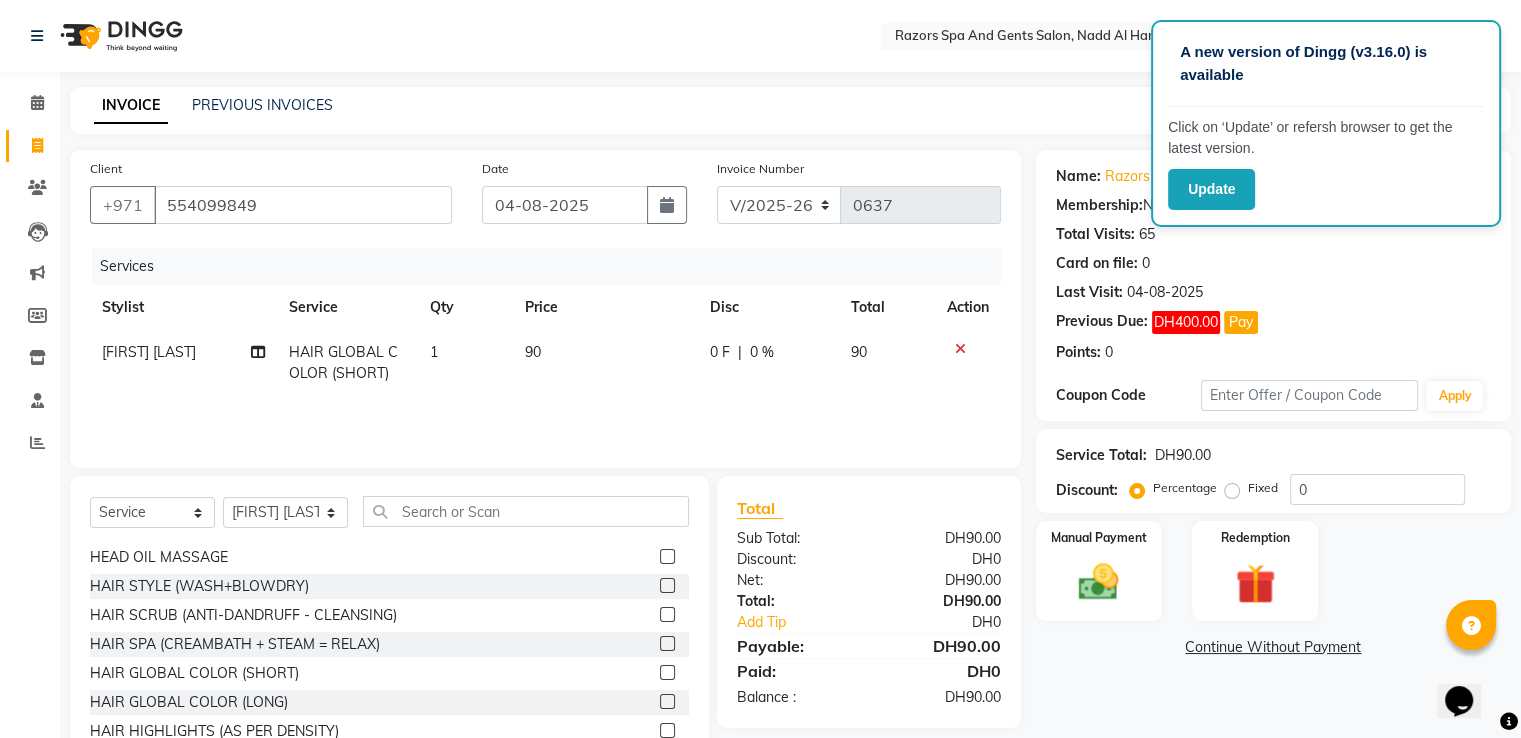 click 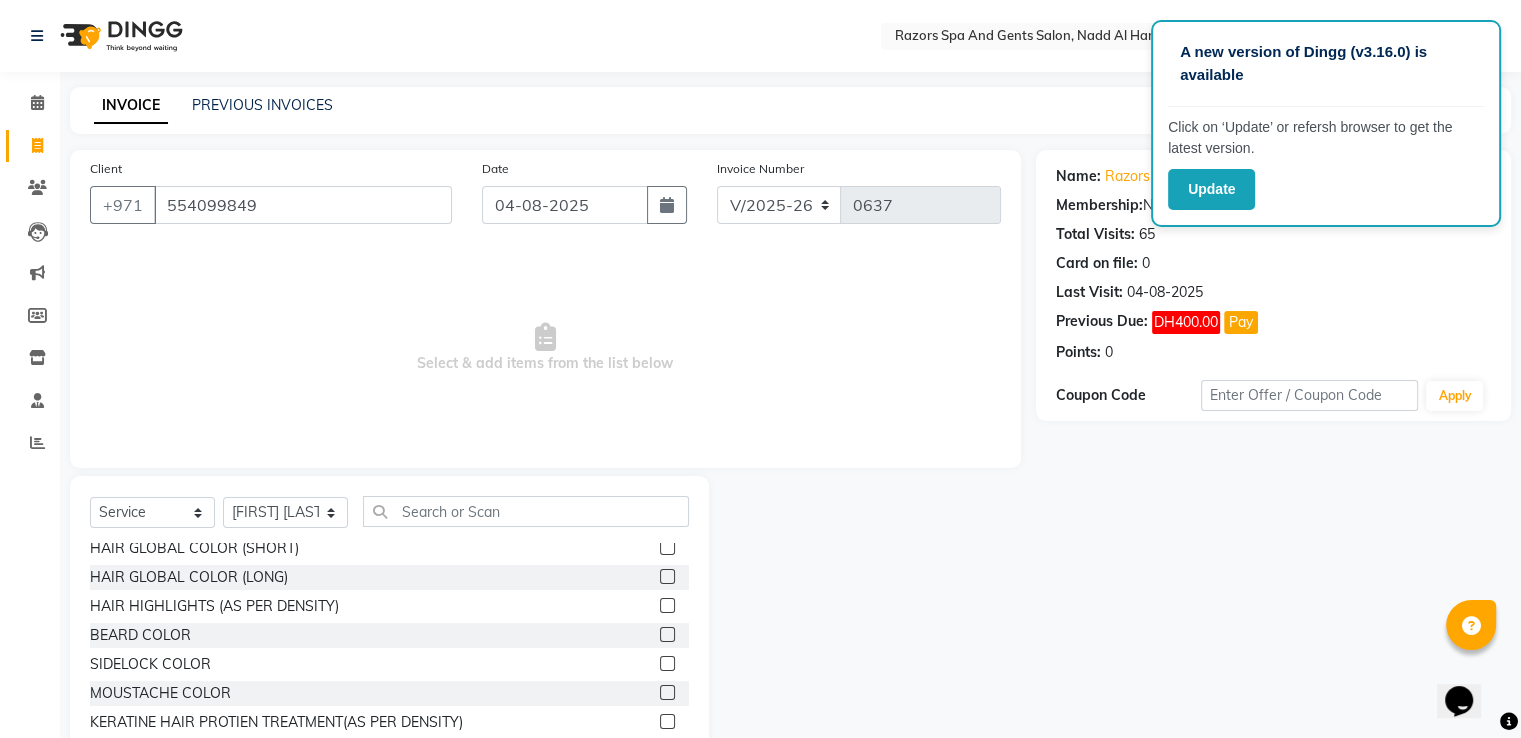 scroll, scrollTop: 384, scrollLeft: 0, axis: vertical 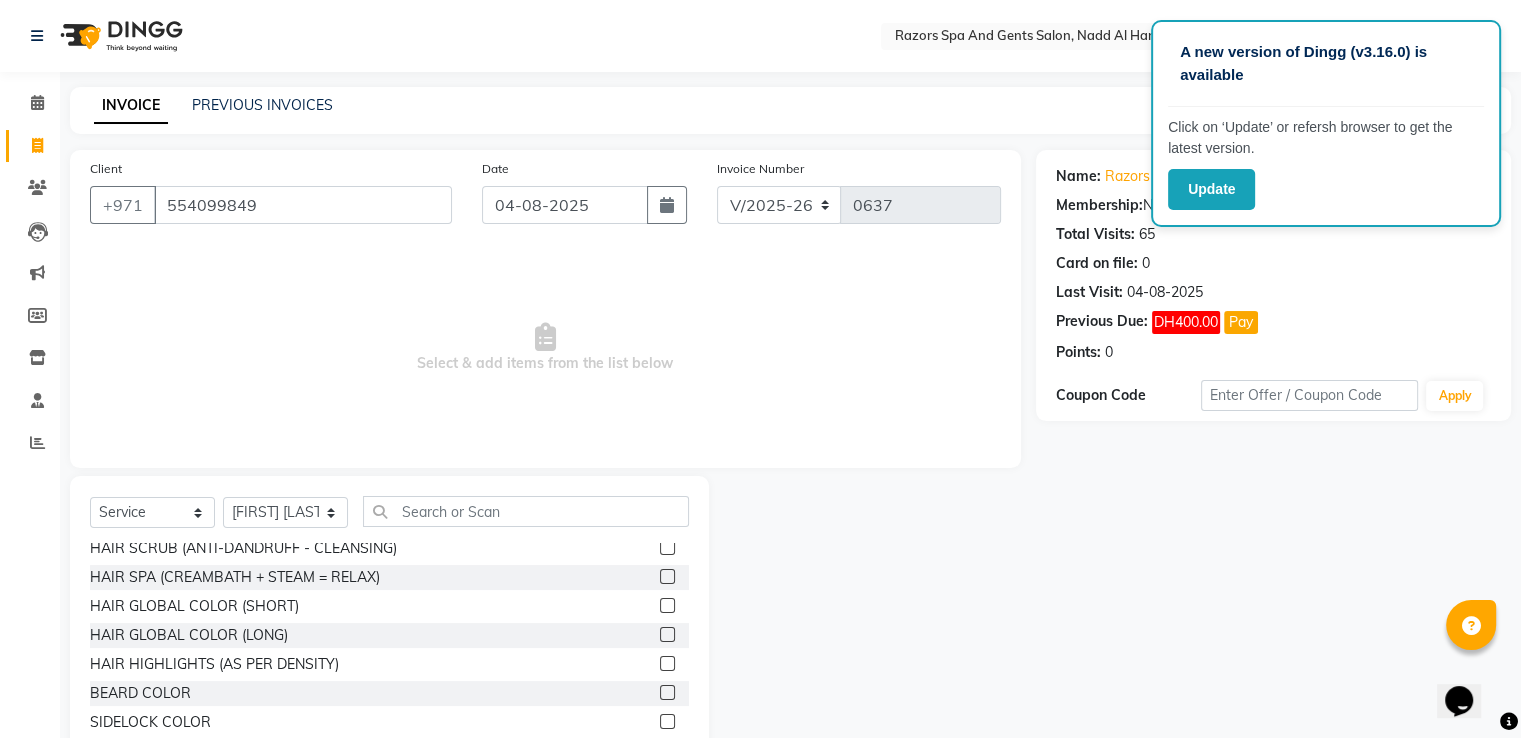 click 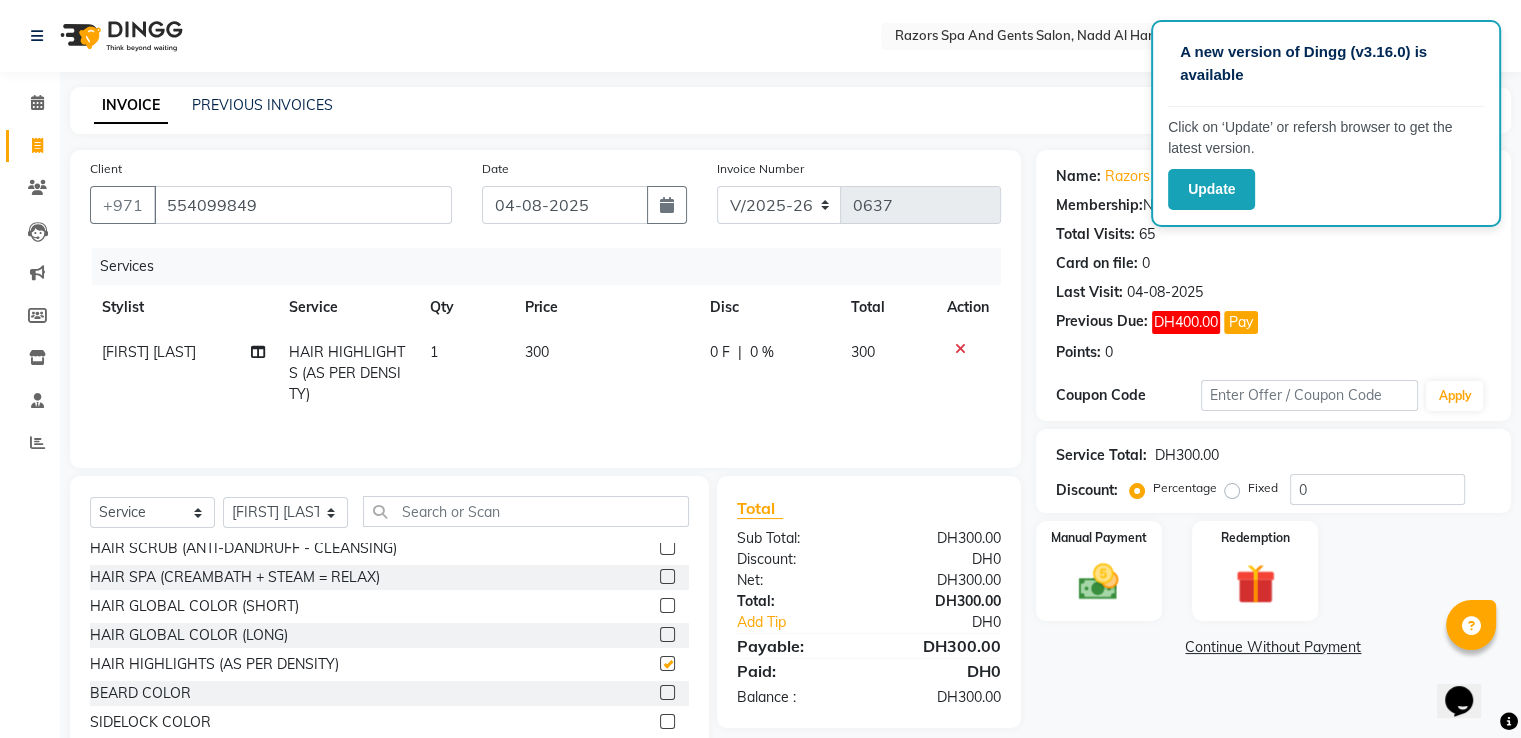 checkbox on "false" 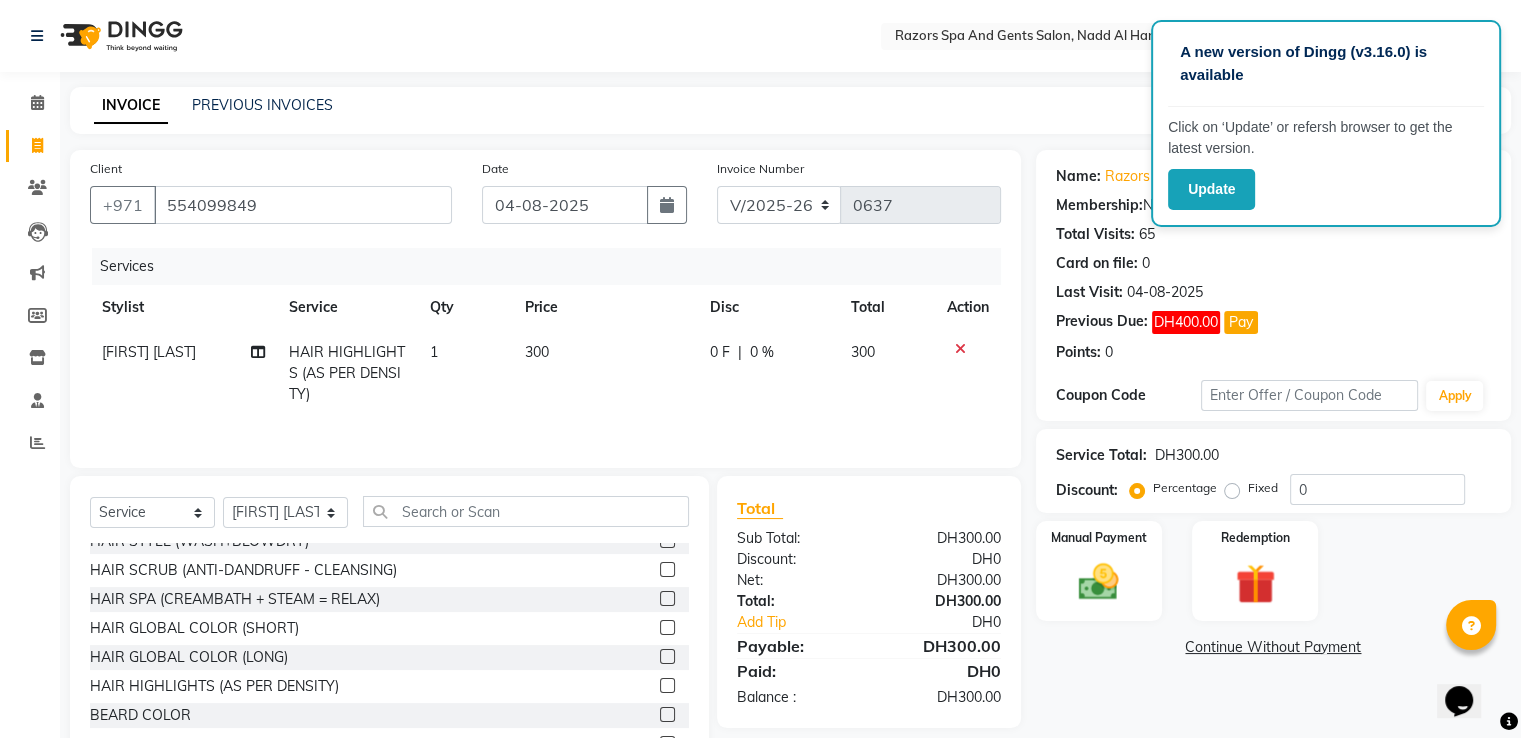 scroll, scrollTop: 296, scrollLeft: 0, axis: vertical 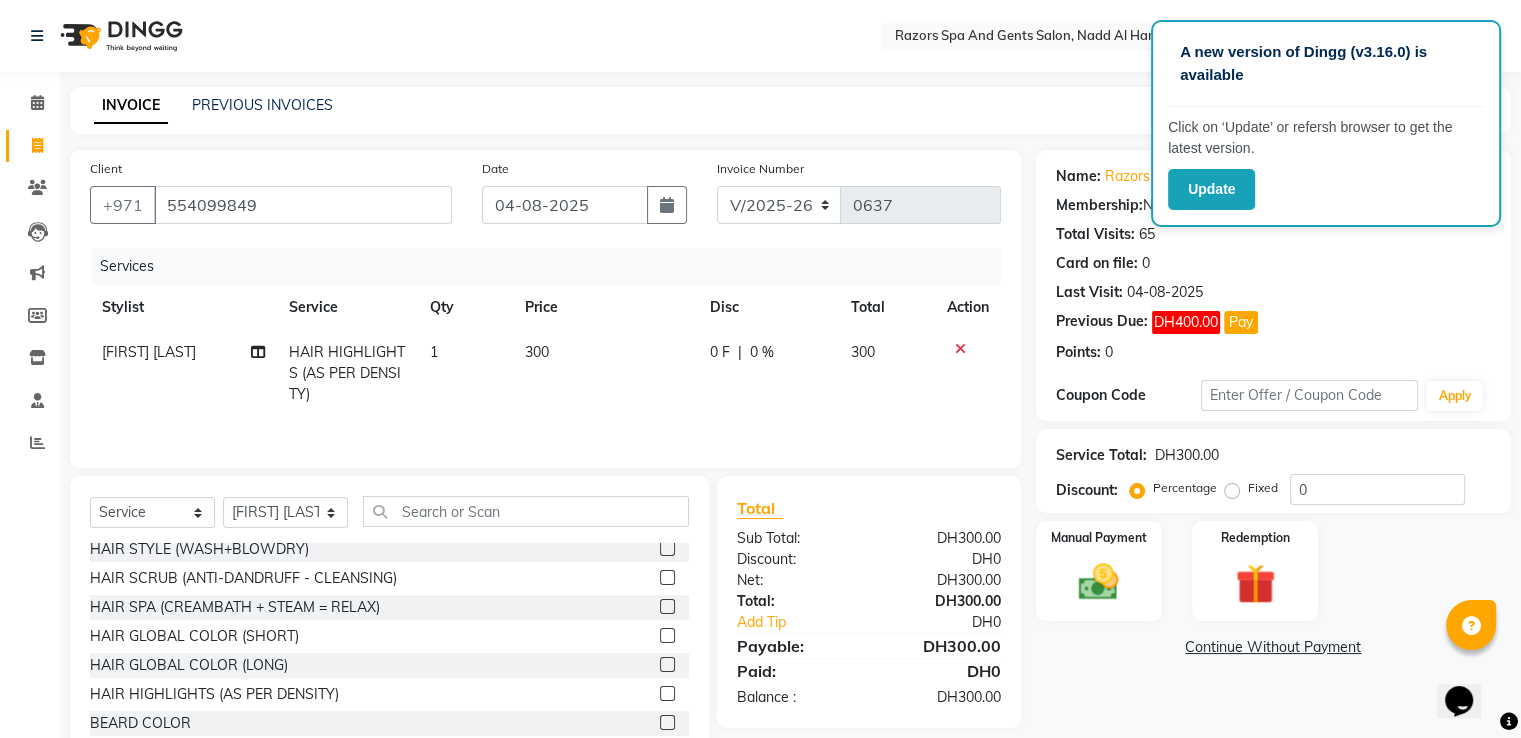 click 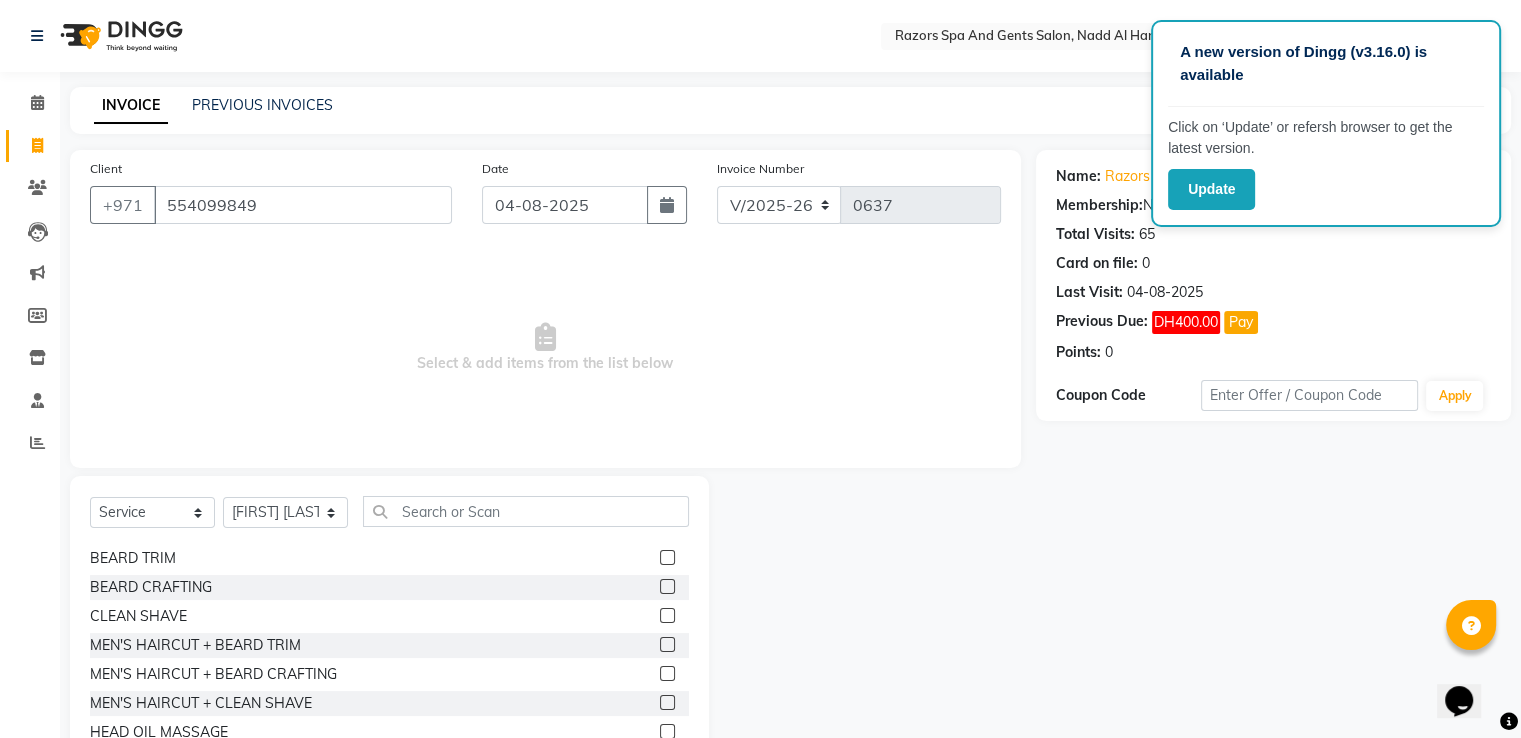 scroll, scrollTop: 0, scrollLeft: 0, axis: both 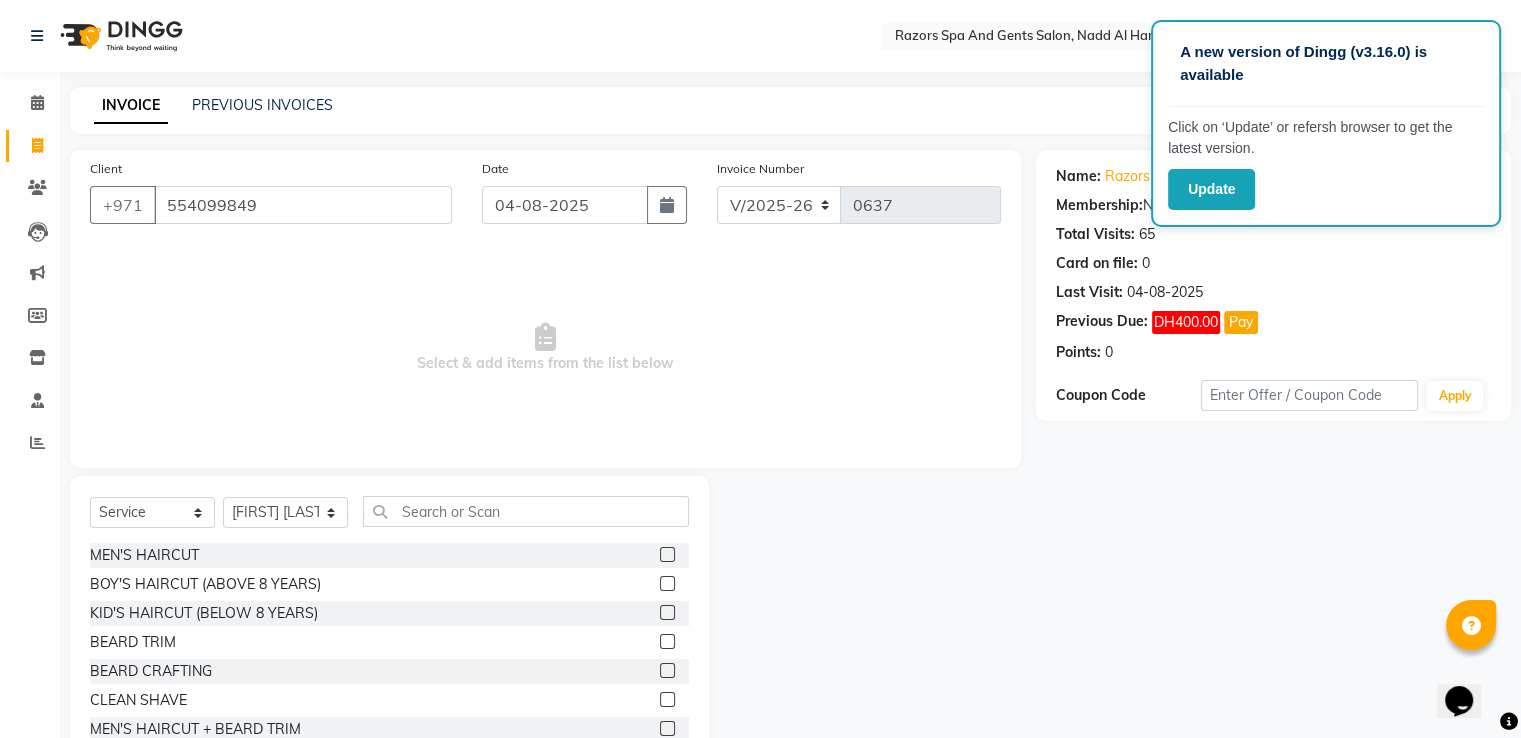 click 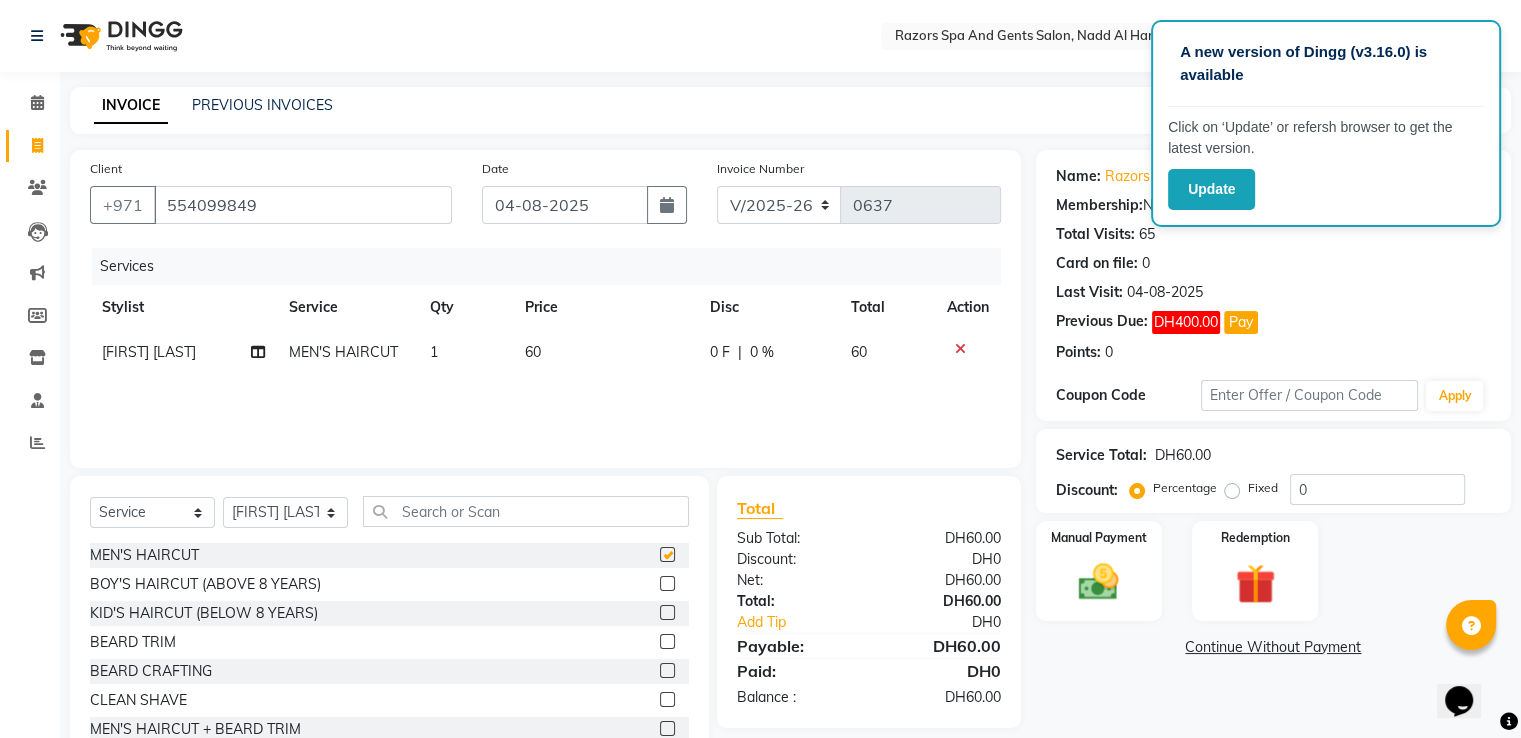 checkbox on "false" 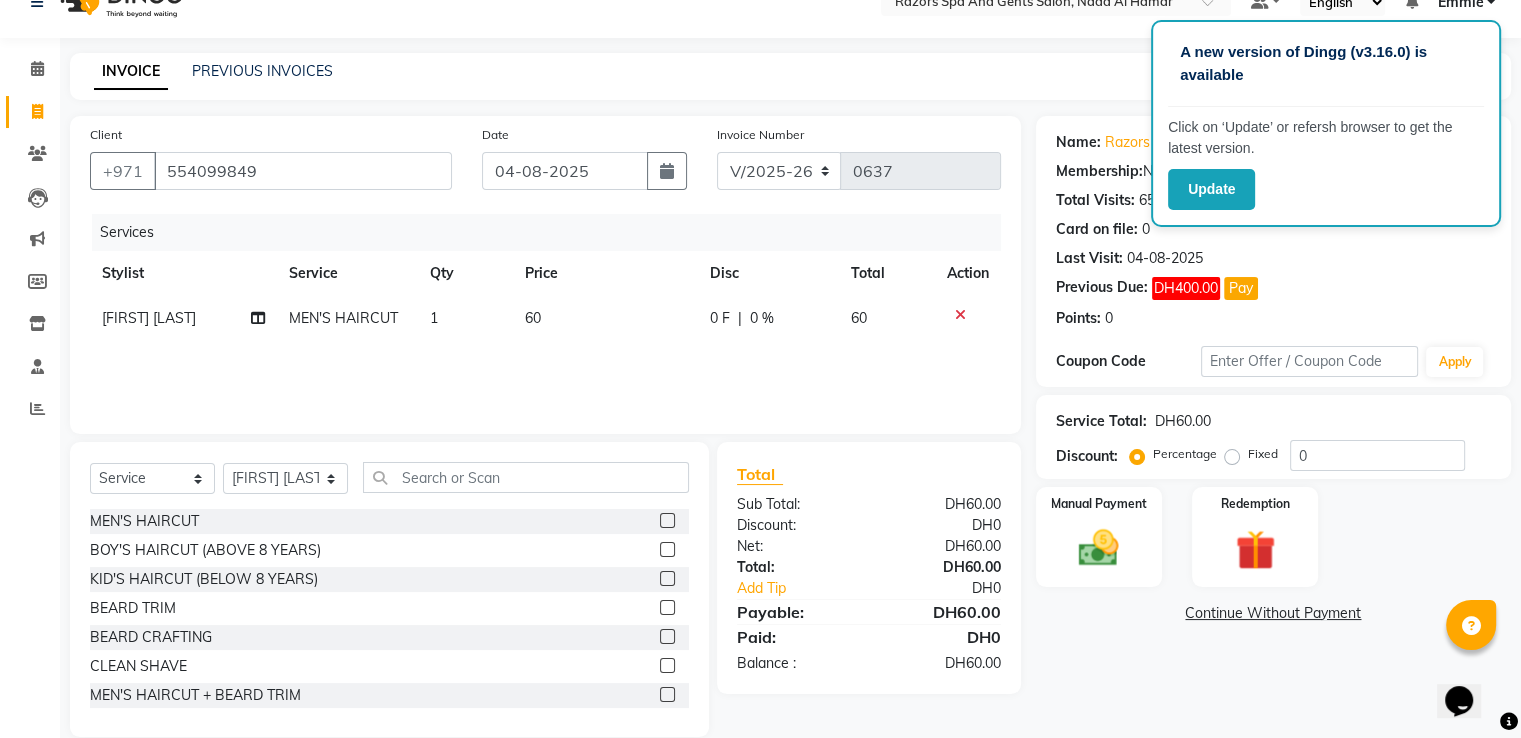 scroll, scrollTop: 64, scrollLeft: 0, axis: vertical 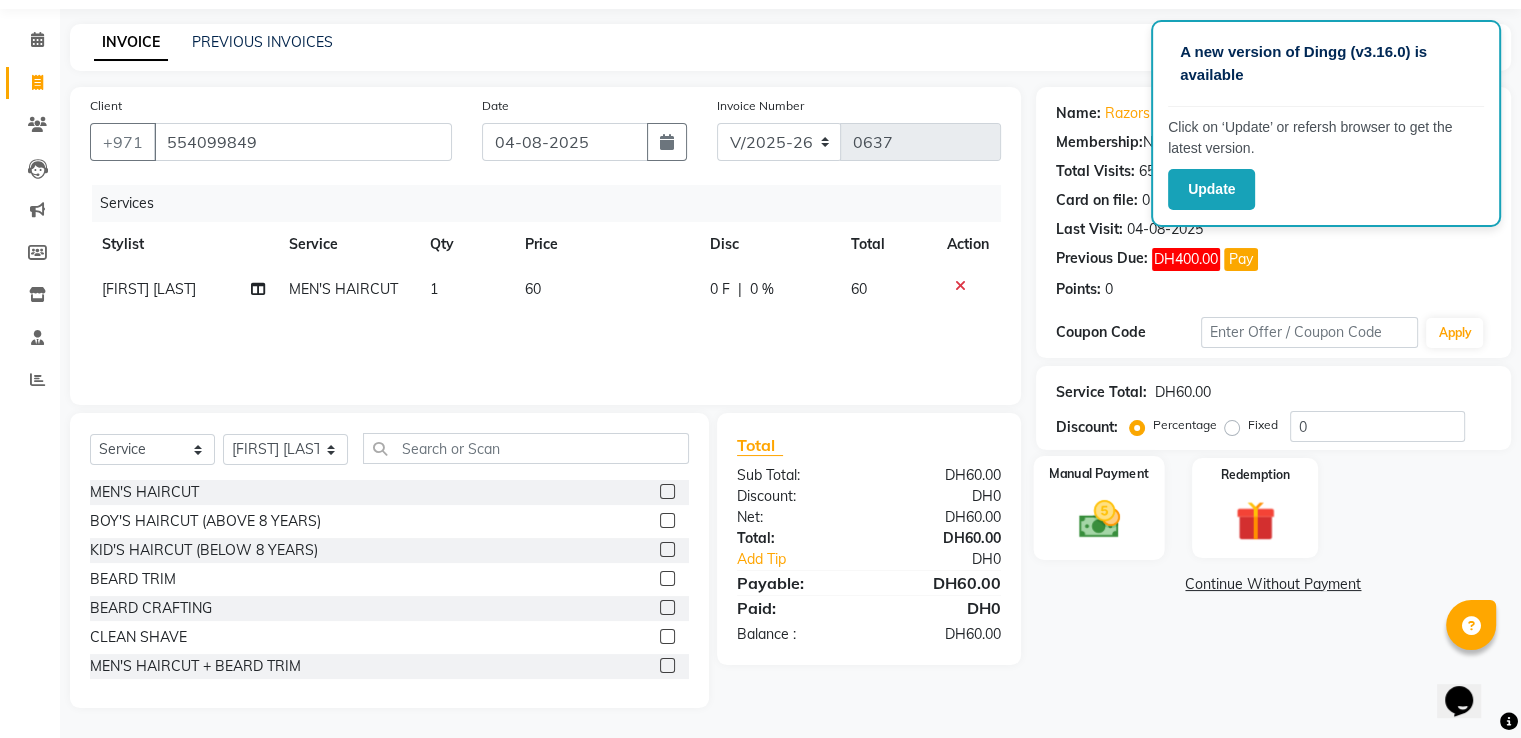 click 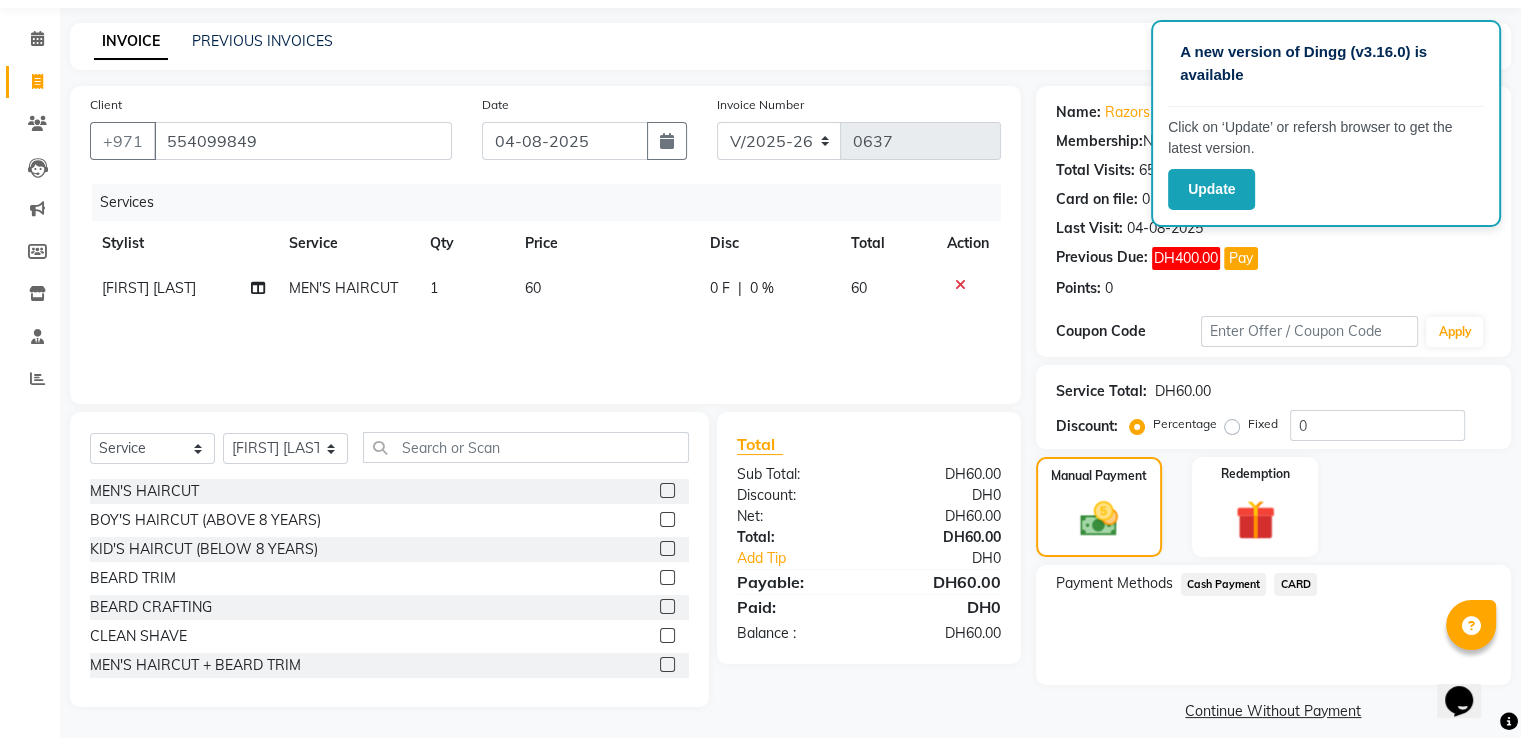 click on "CARD" 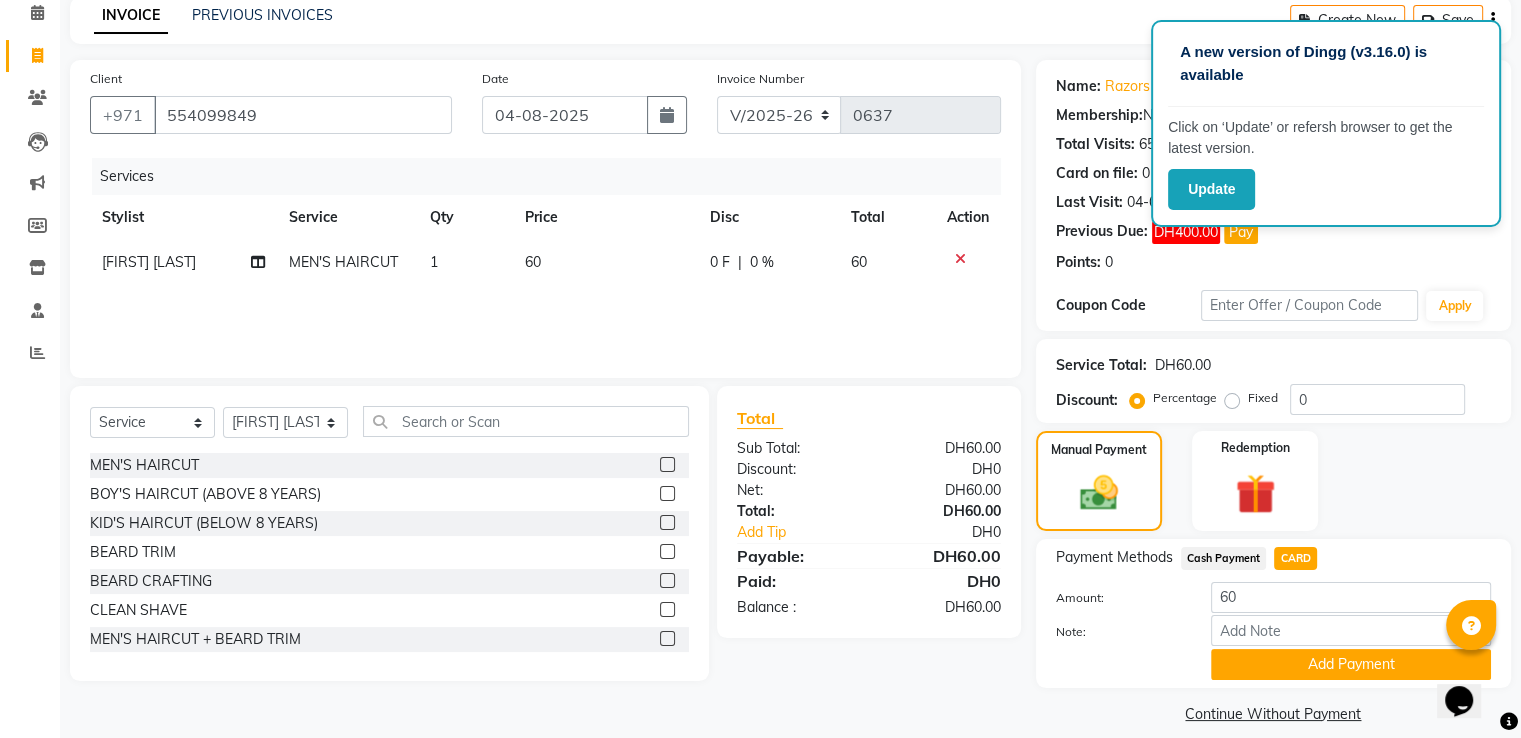 scroll, scrollTop: 112, scrollLeft: 0, axis: vertical 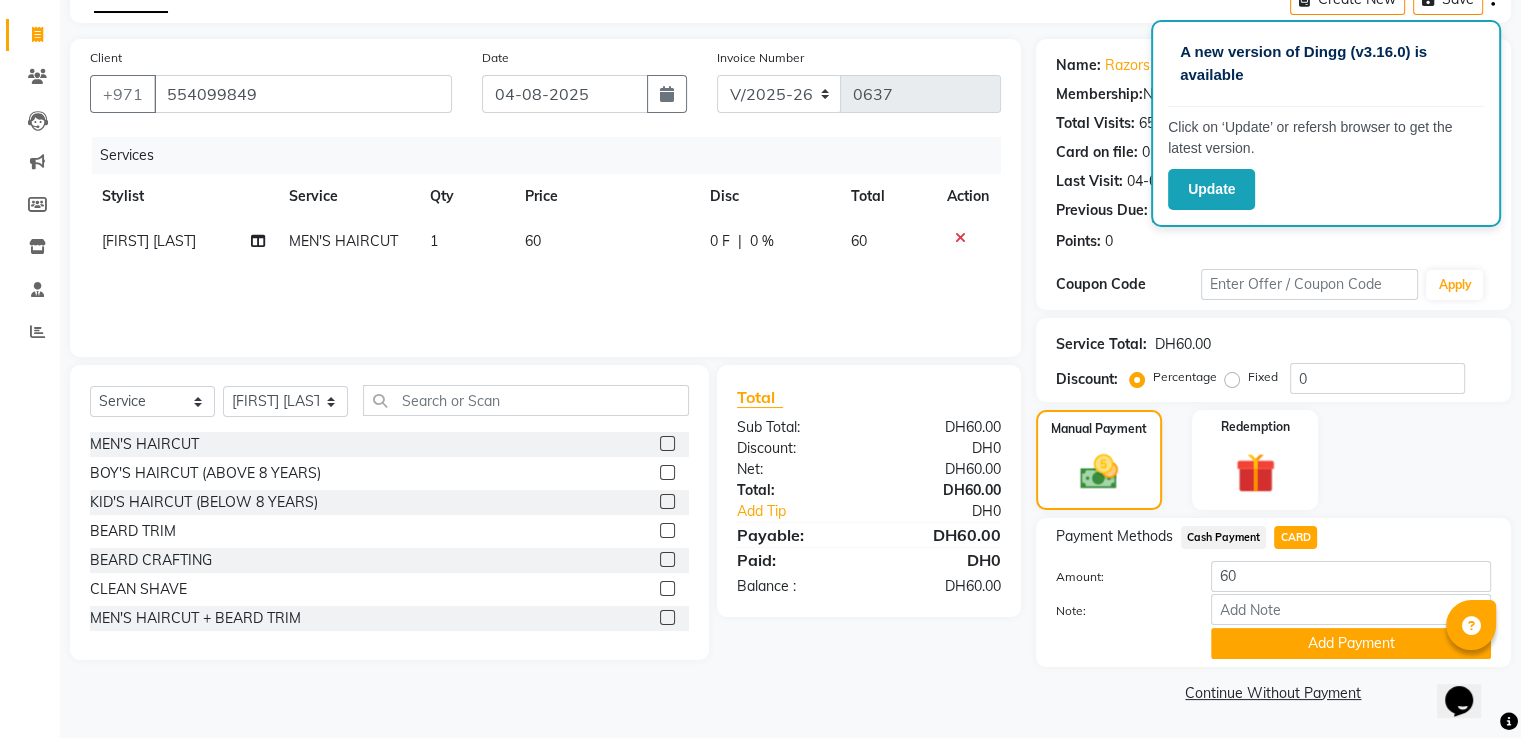 click on "Add Payment" 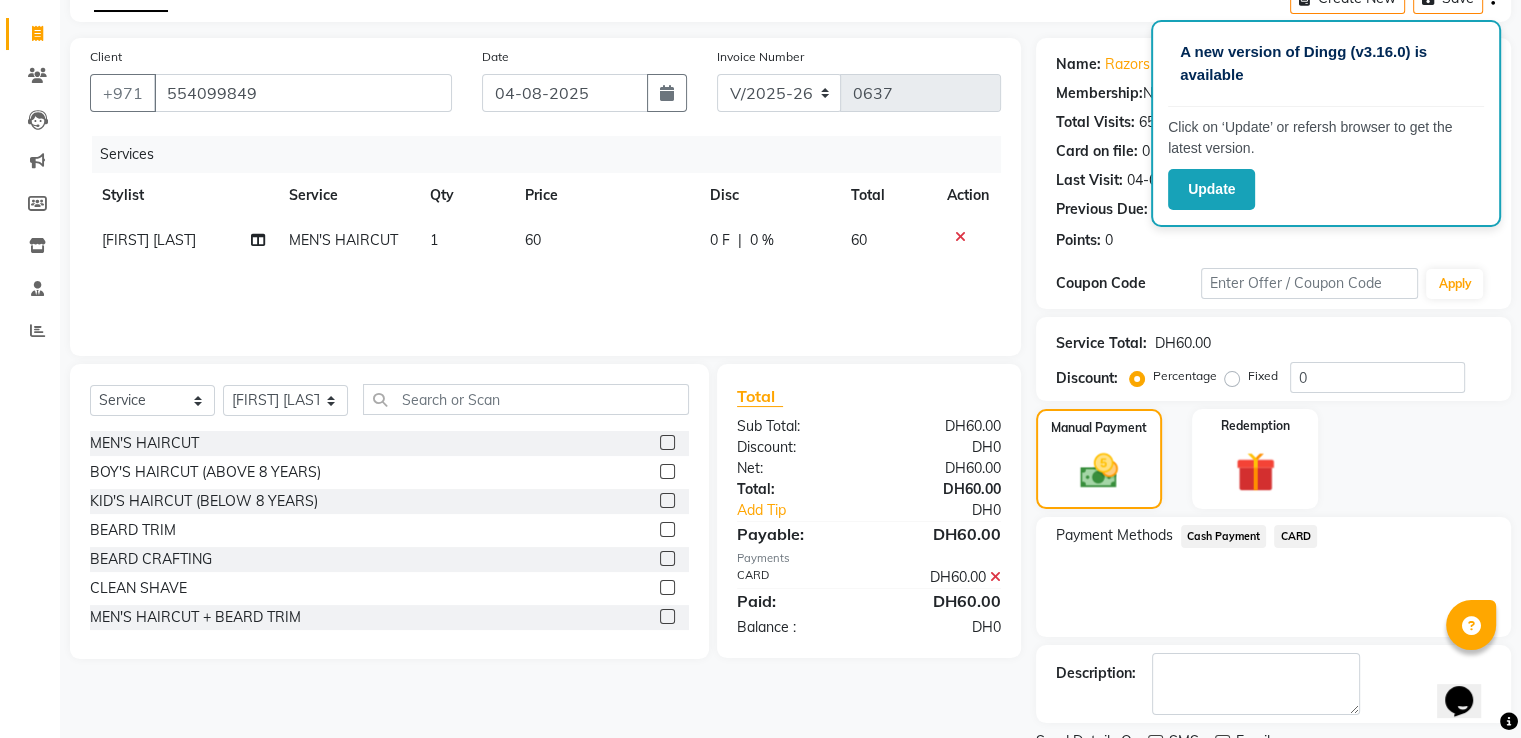 scroll, scrollTop: 193, scrollLeft: 0, axis: vertical 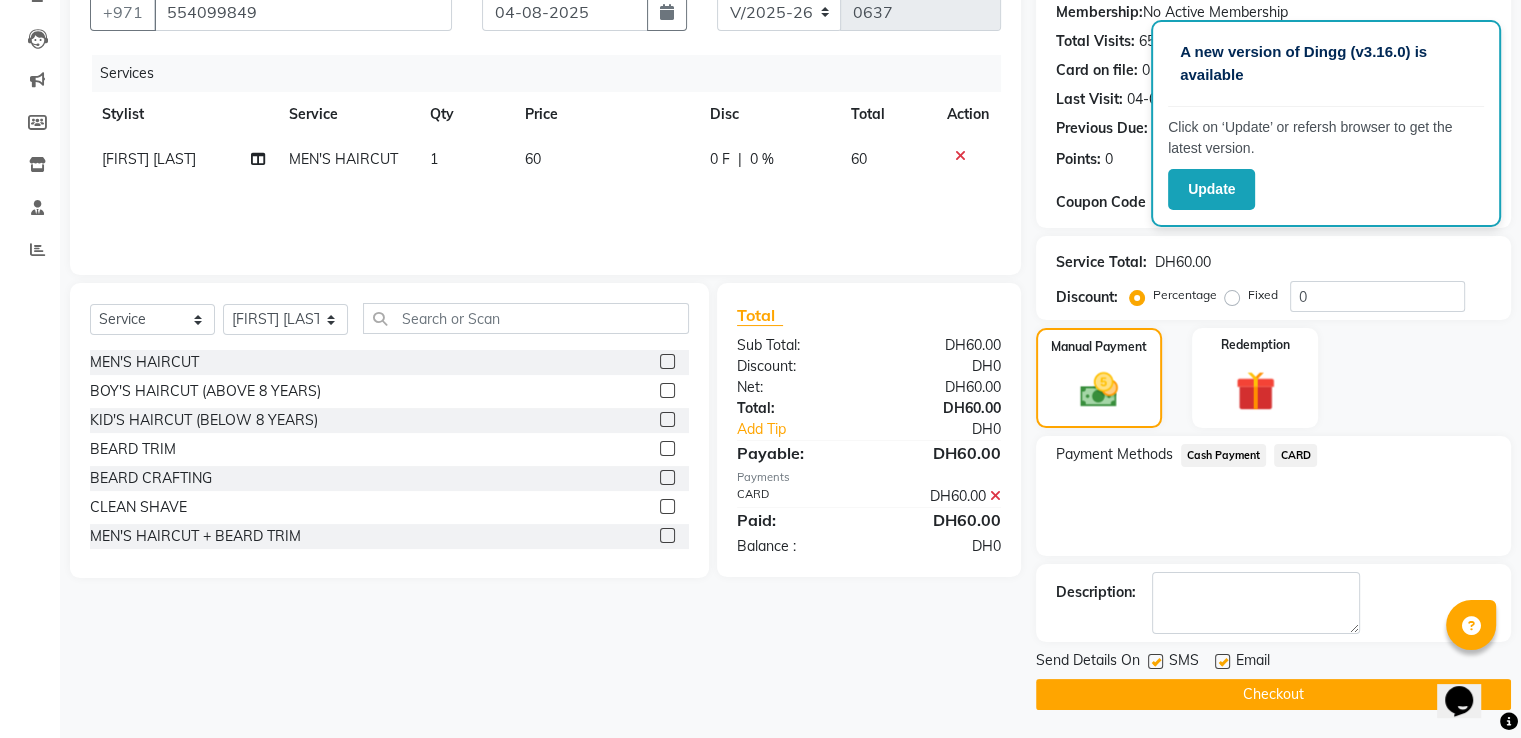click on "Checkout" 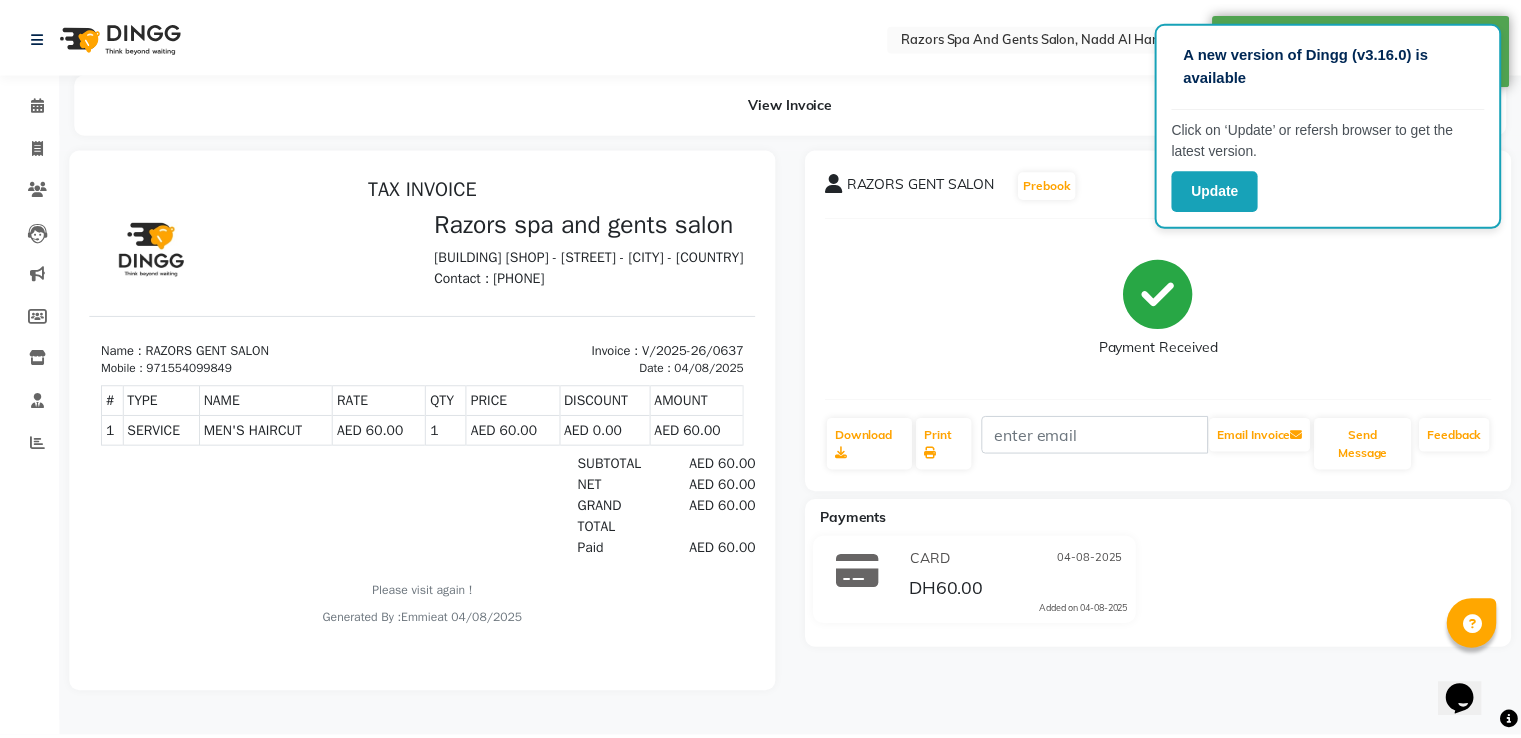 scroll, scrollTop: 0, scrollLeft: 0, axis: both 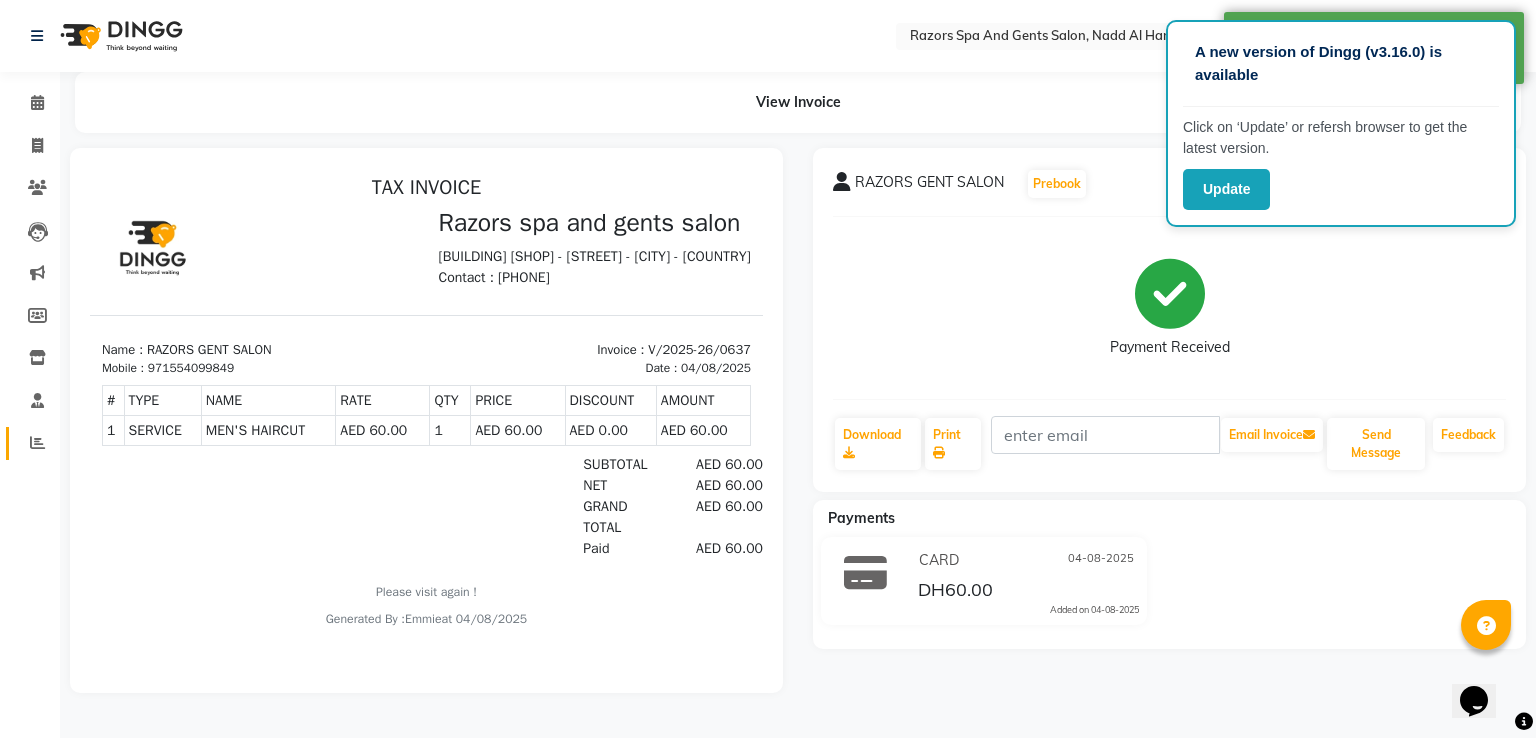 click 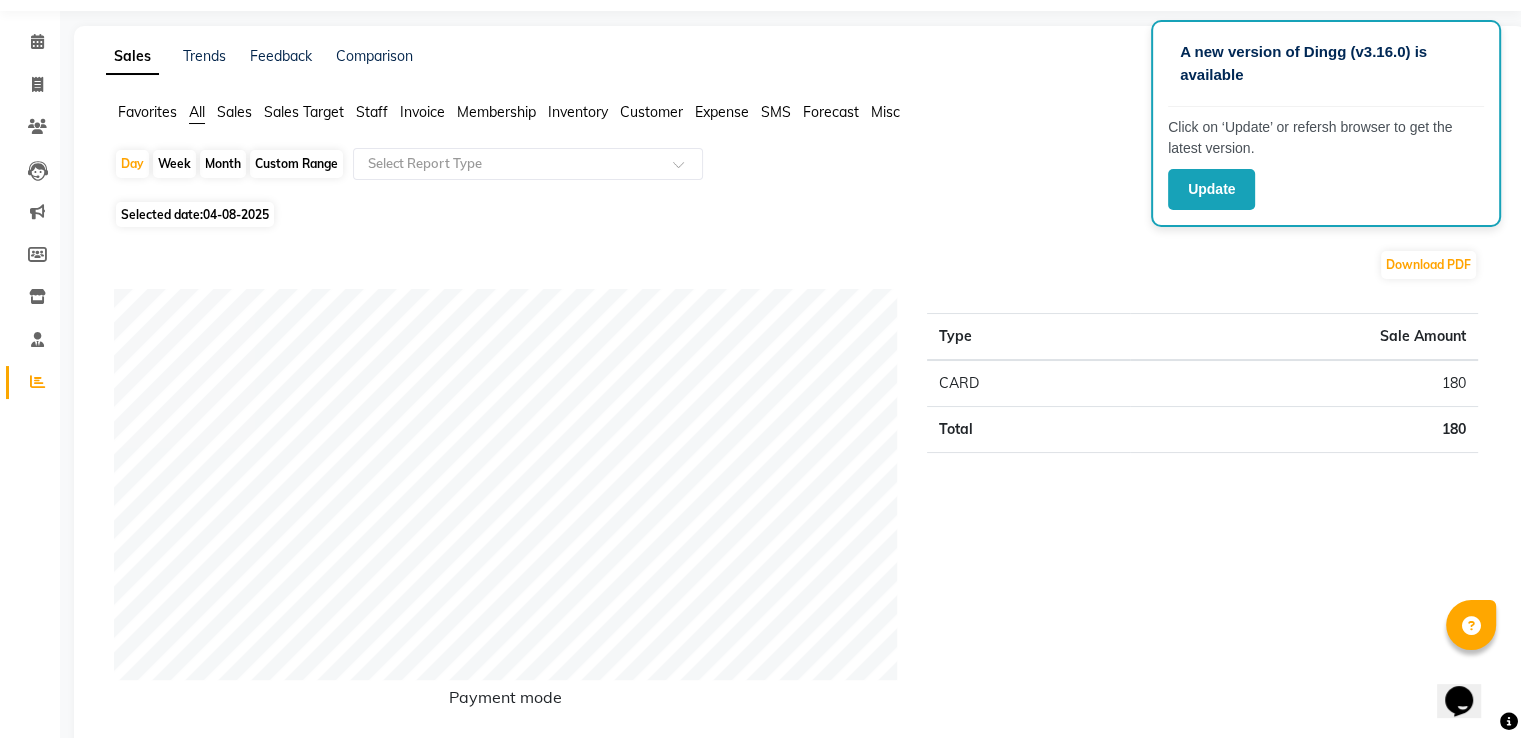 scroll, scrollTop: 0, scrollLeft: 0, axis: both 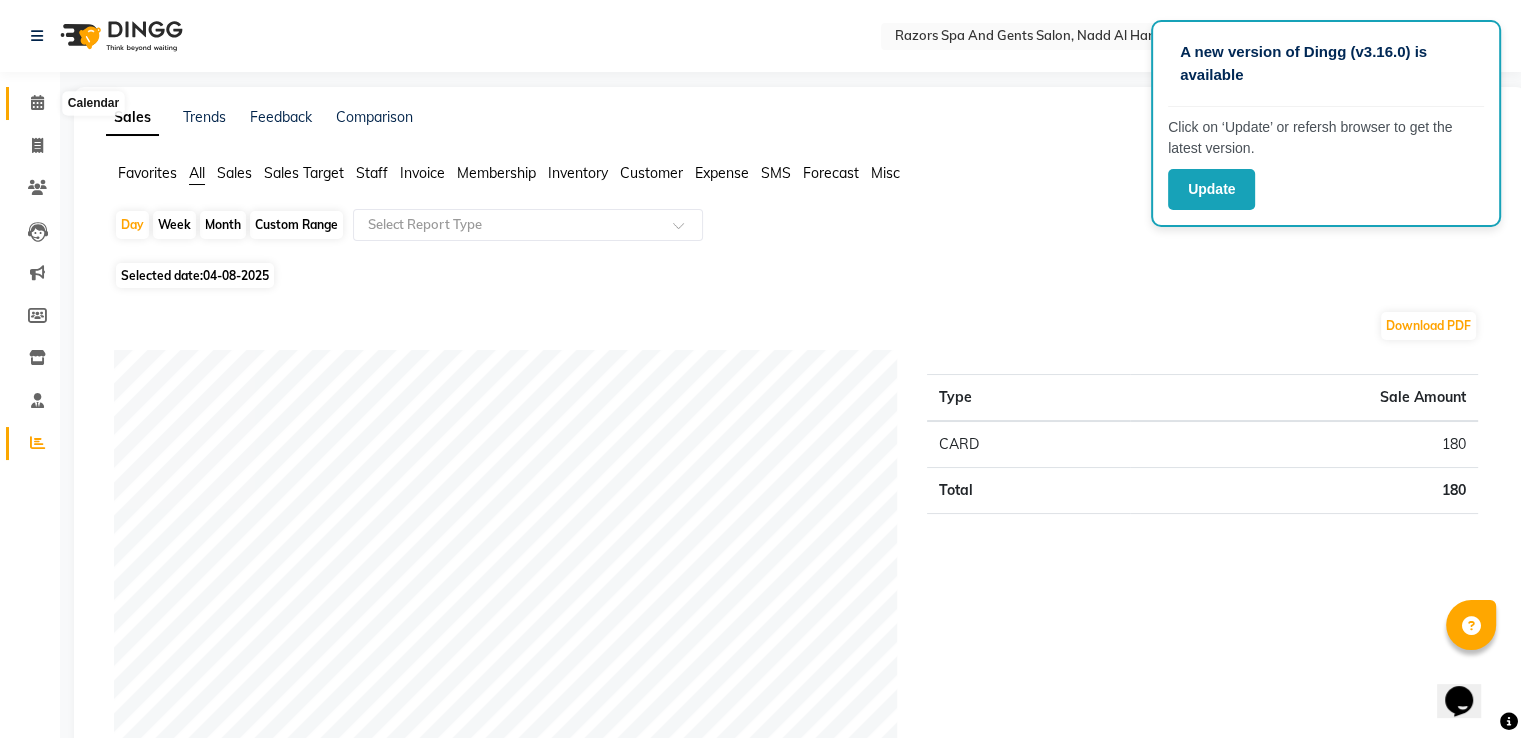 click 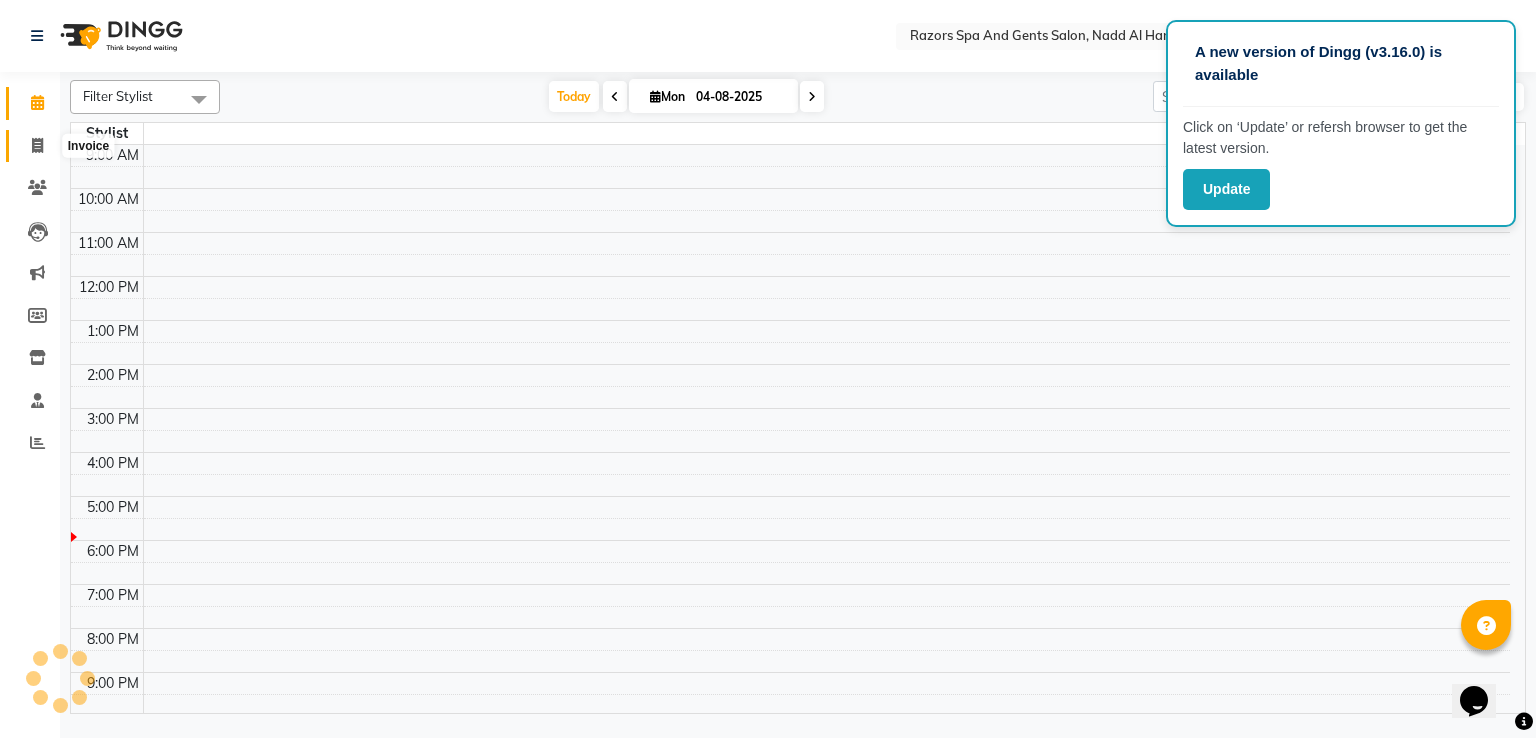 click 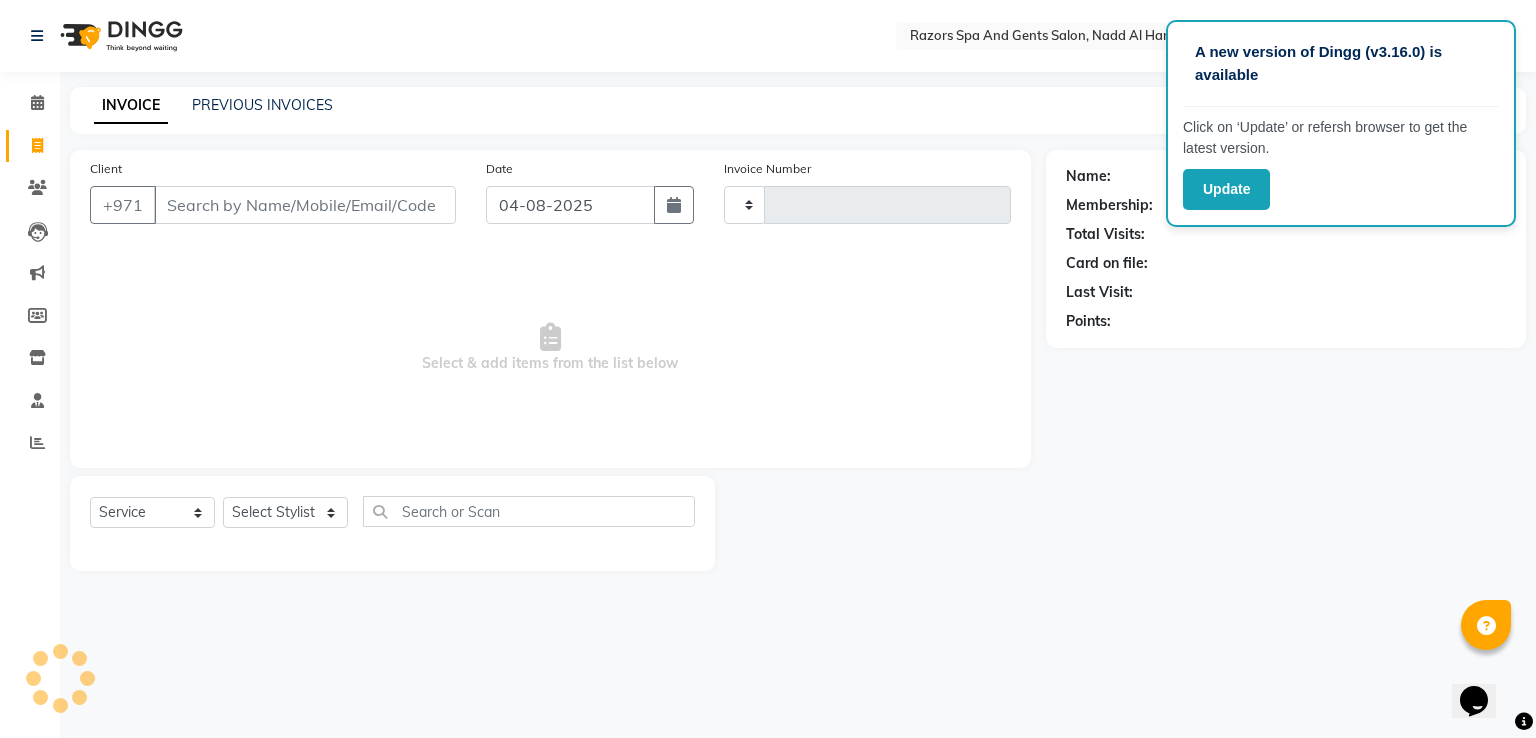 type on "0638" 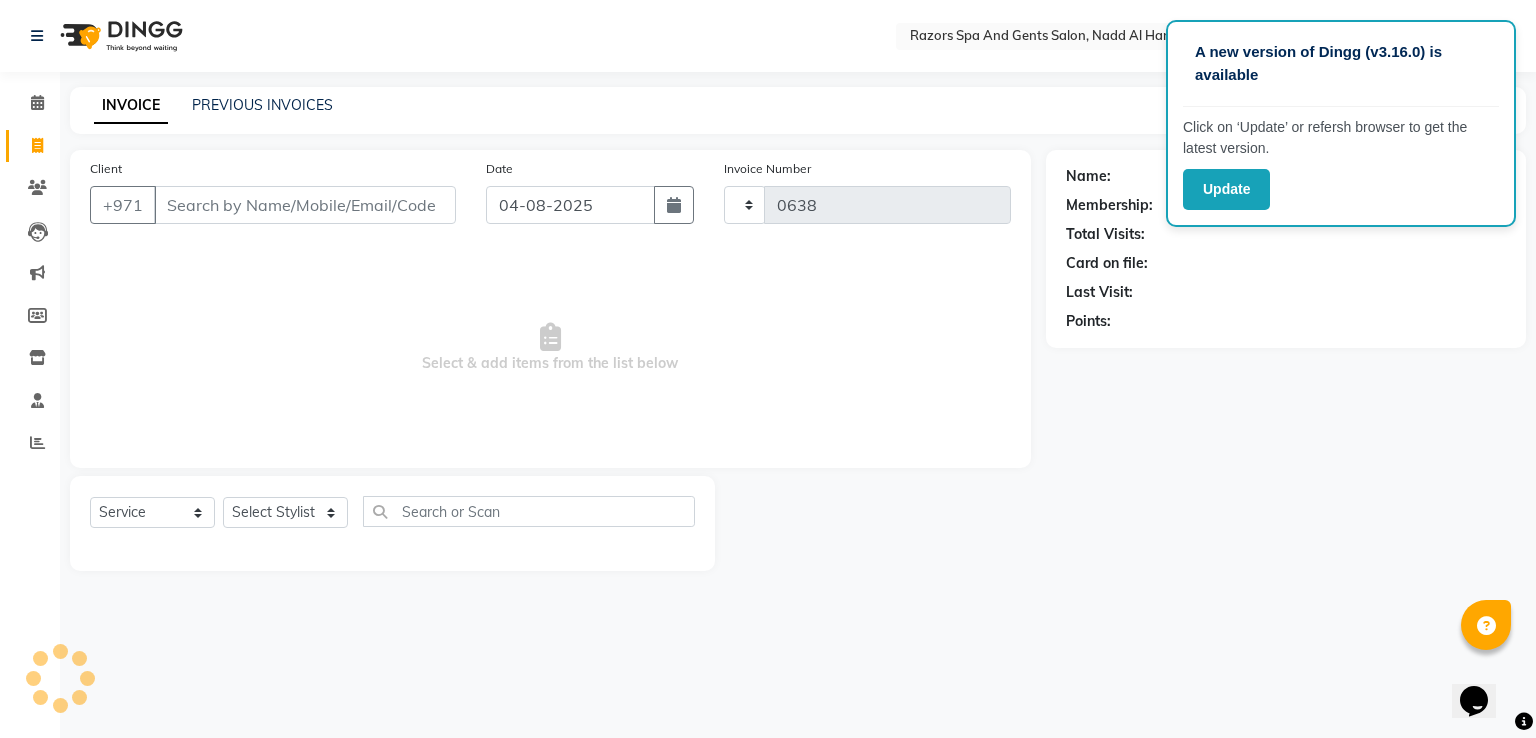 select on "8419" 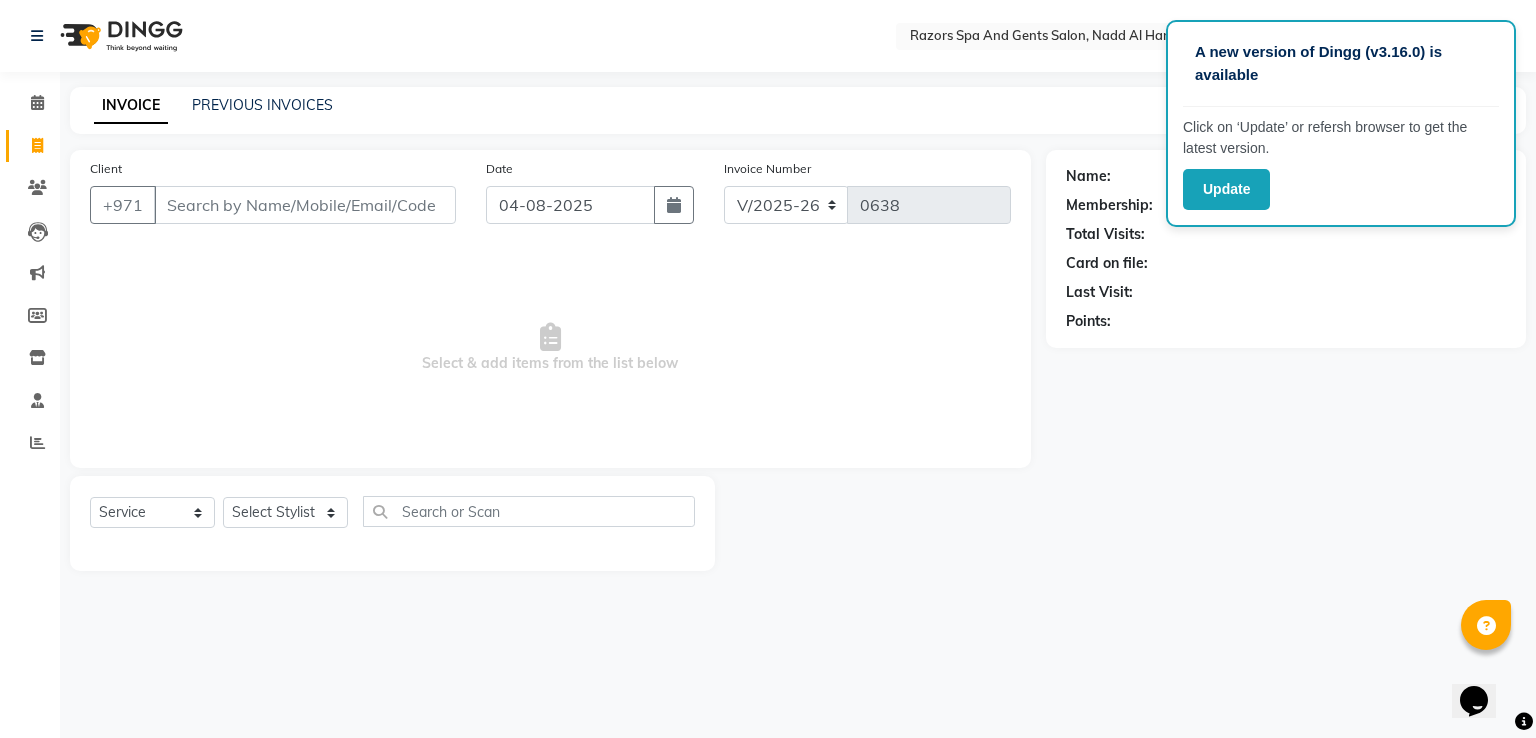 click on "Client" at bounding box center [305, 205] 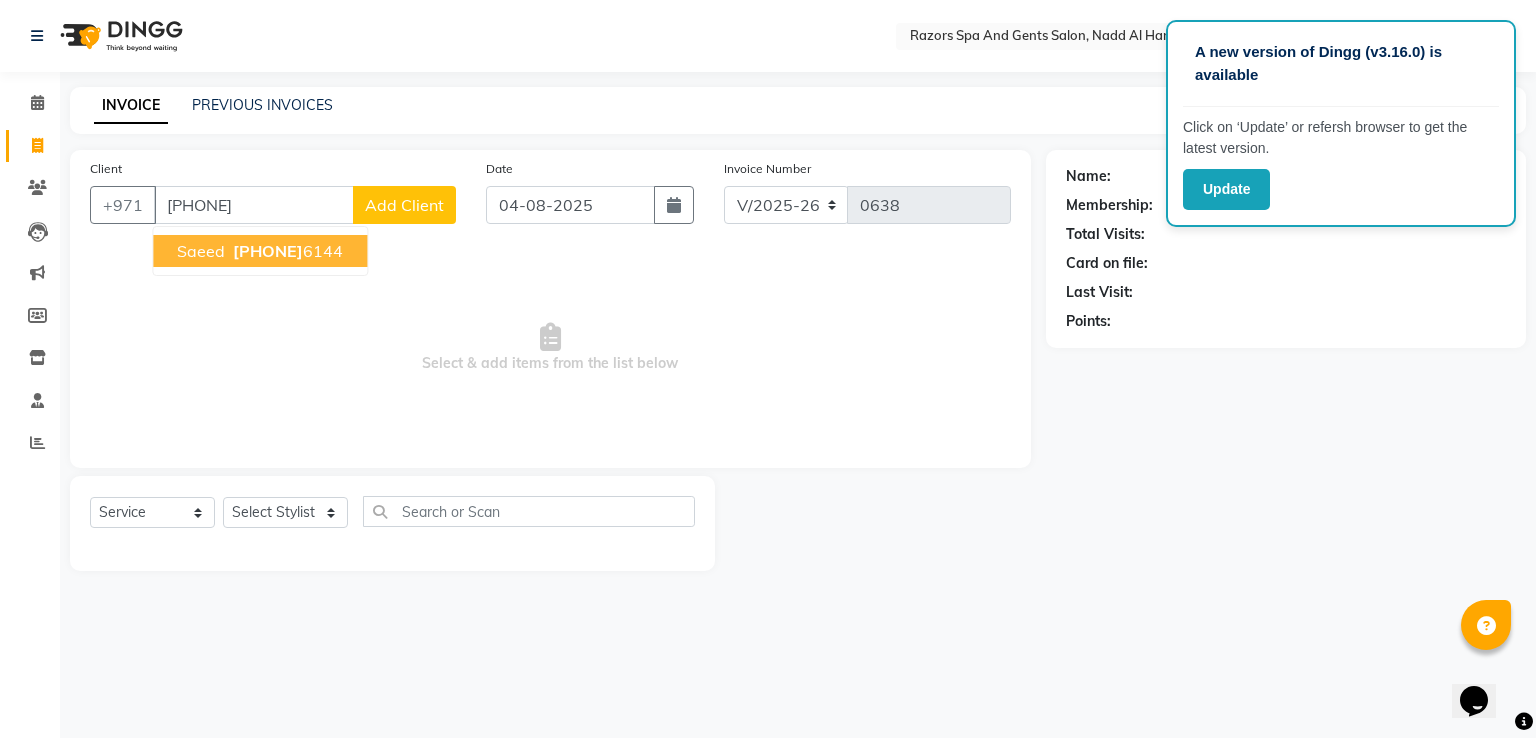 click on "50788" at bounding box center [268, 251] 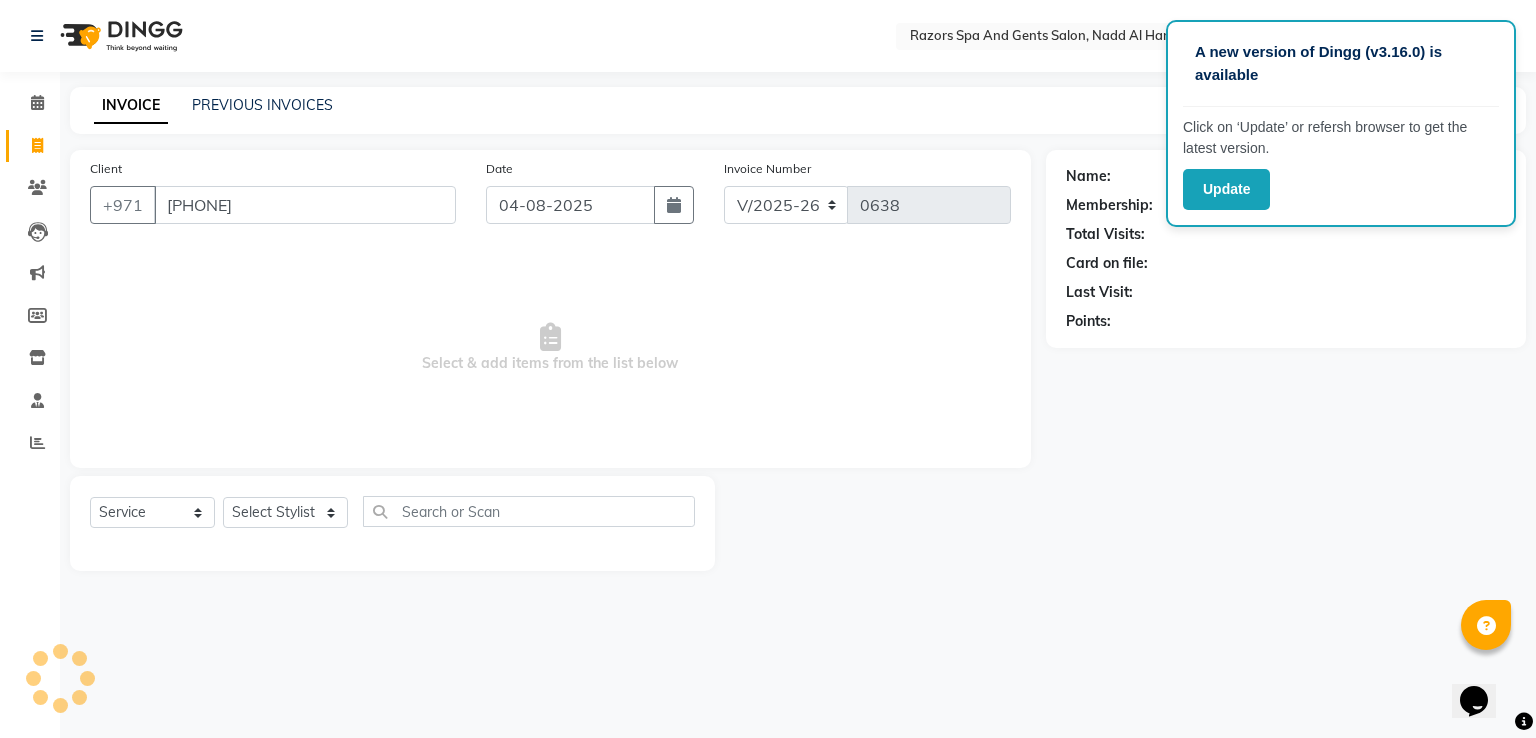 type on "507886144" 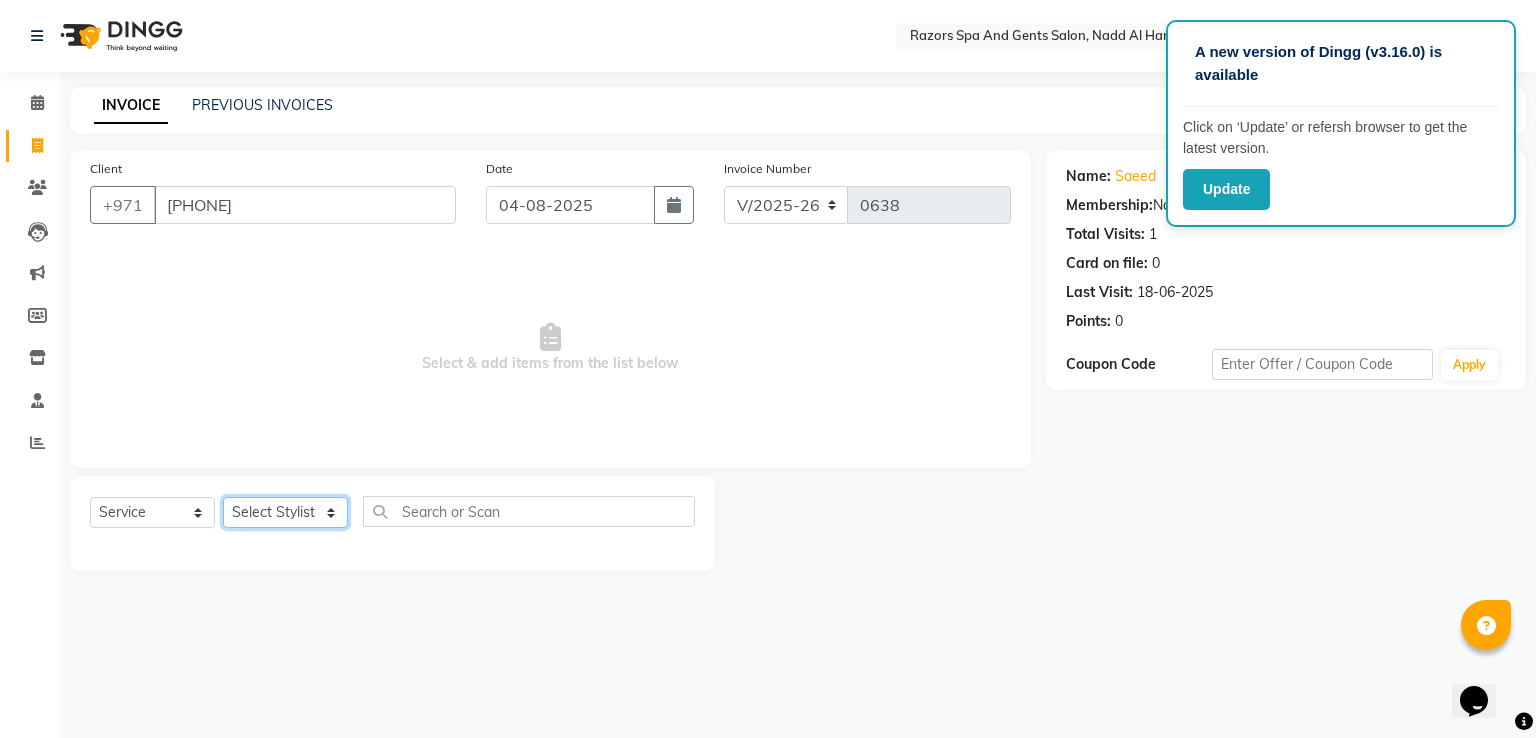 click on "Select Stylist Baber Emmie Farahat Islam Darwish Oualid Zahir Youseef Mohamed" 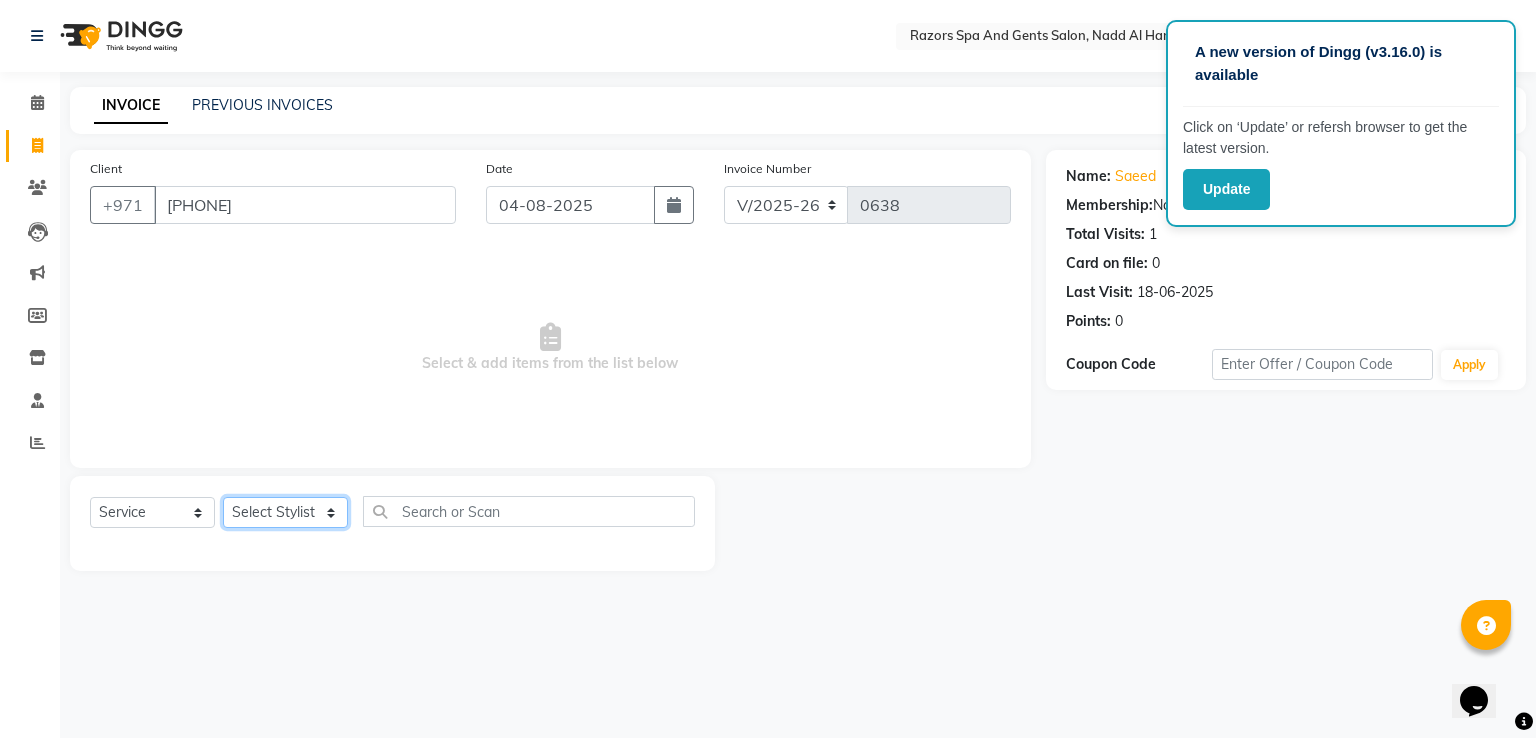 select on "84057" 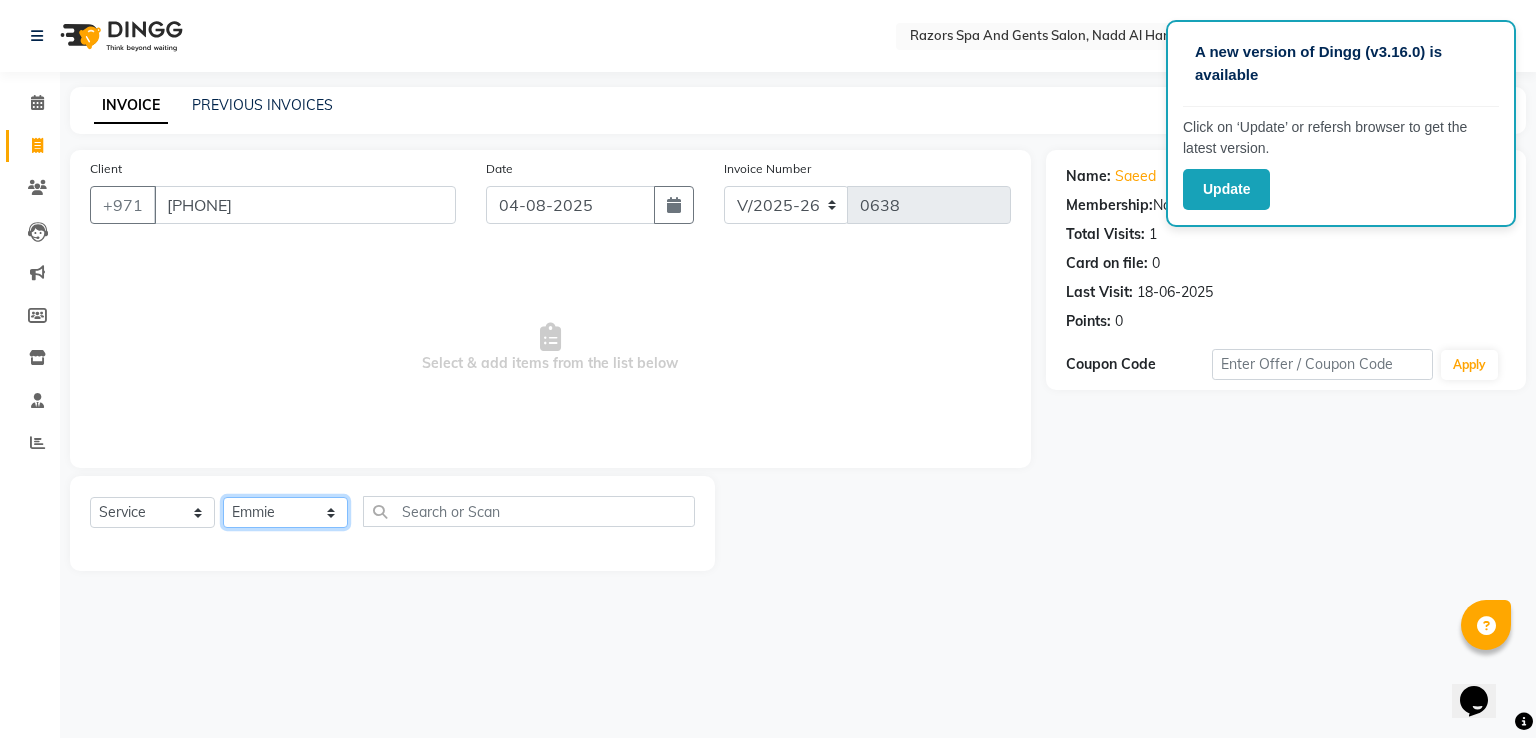 click on "Select Stylist Baber Emmie Farahat Islam Darwish Oualid Zahir Youseef Mohamed" 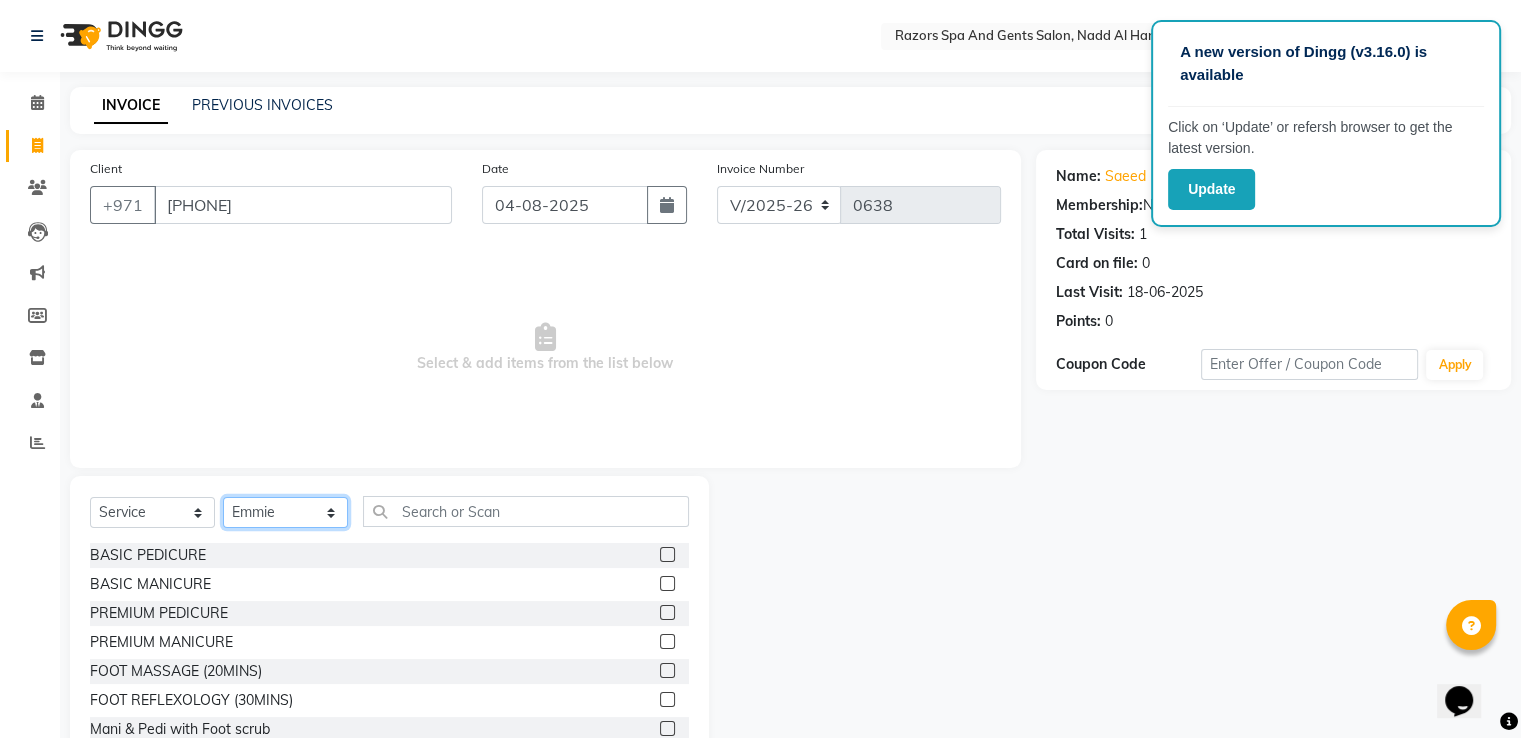 scroll, scrollTop: 174, scrollLeft: 0, axis: vertical 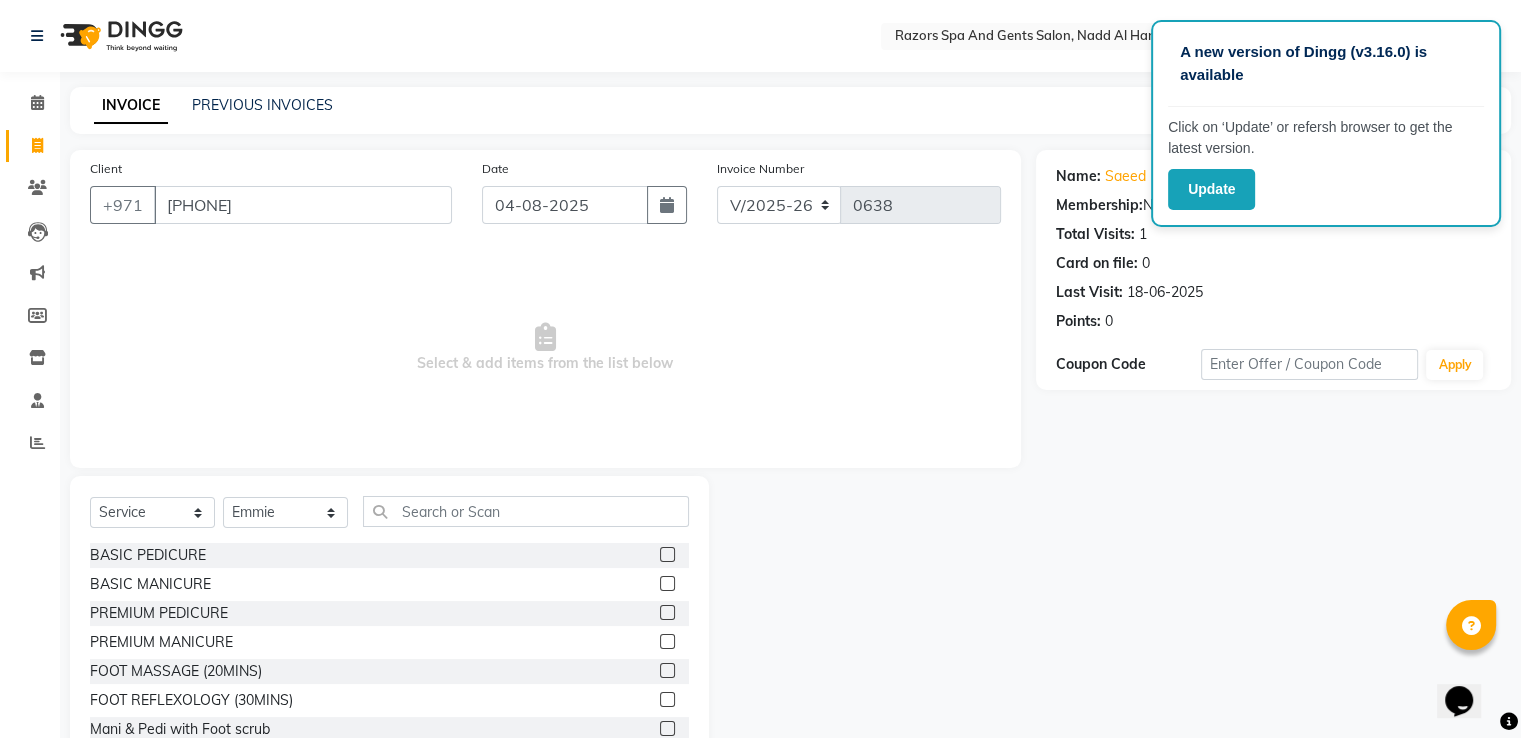 click 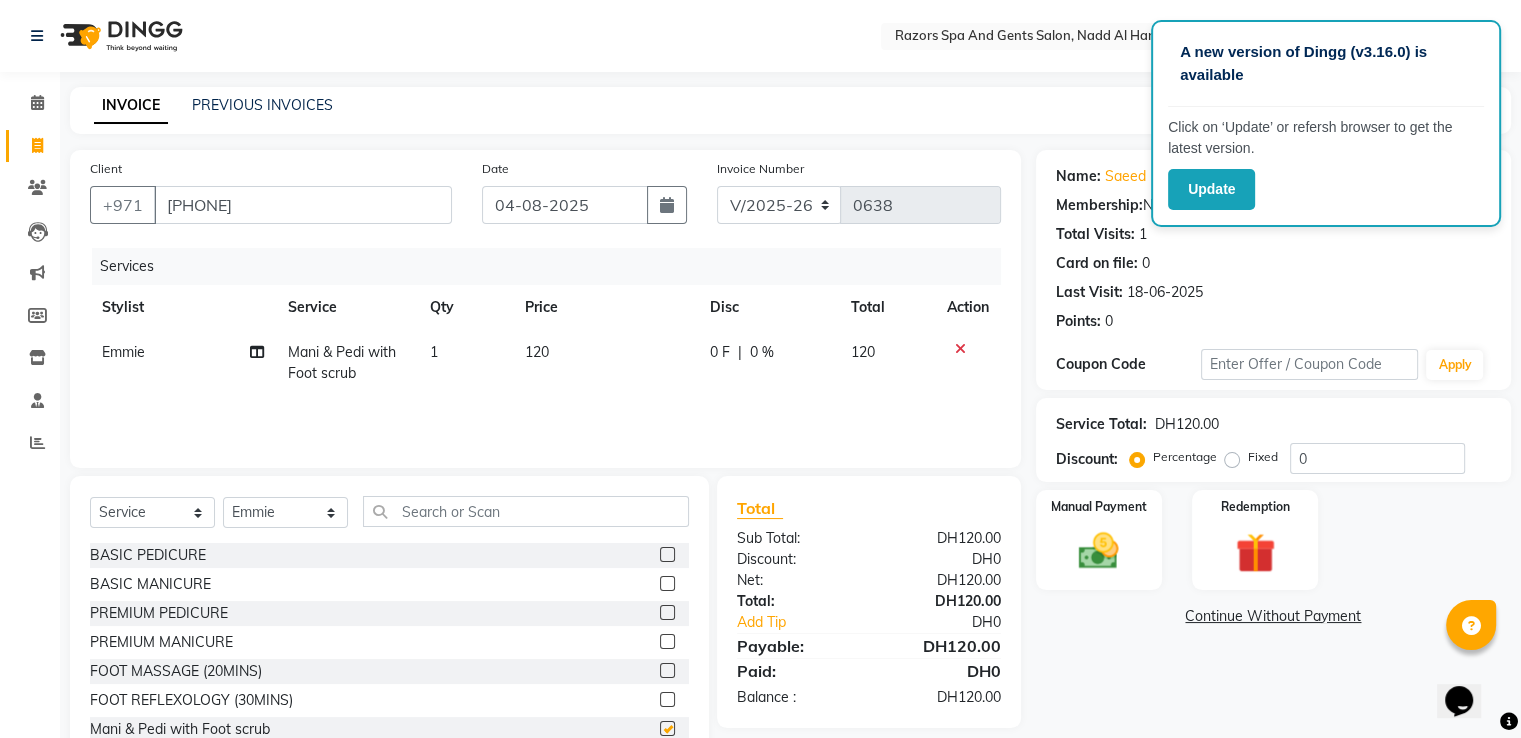 checkbox on "false" 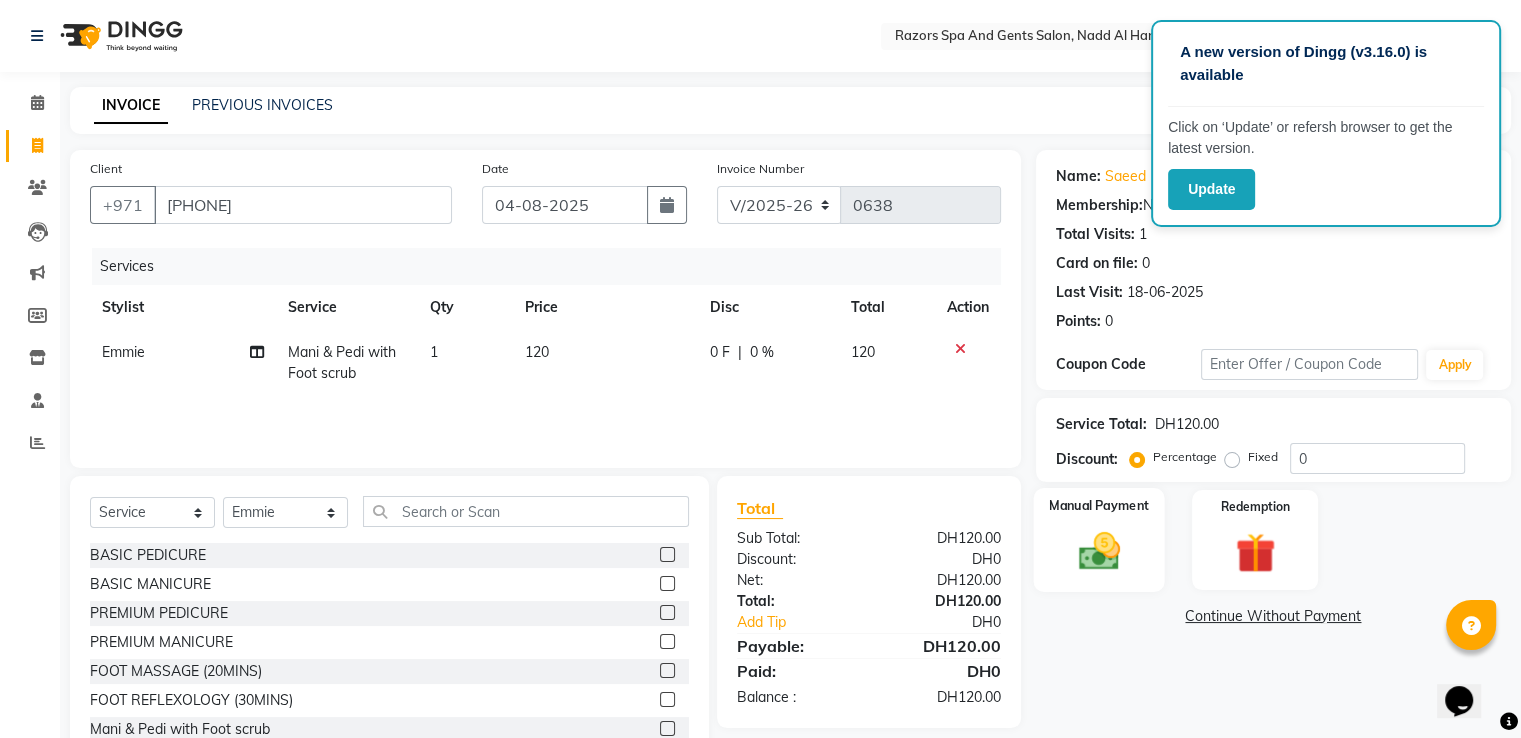 click 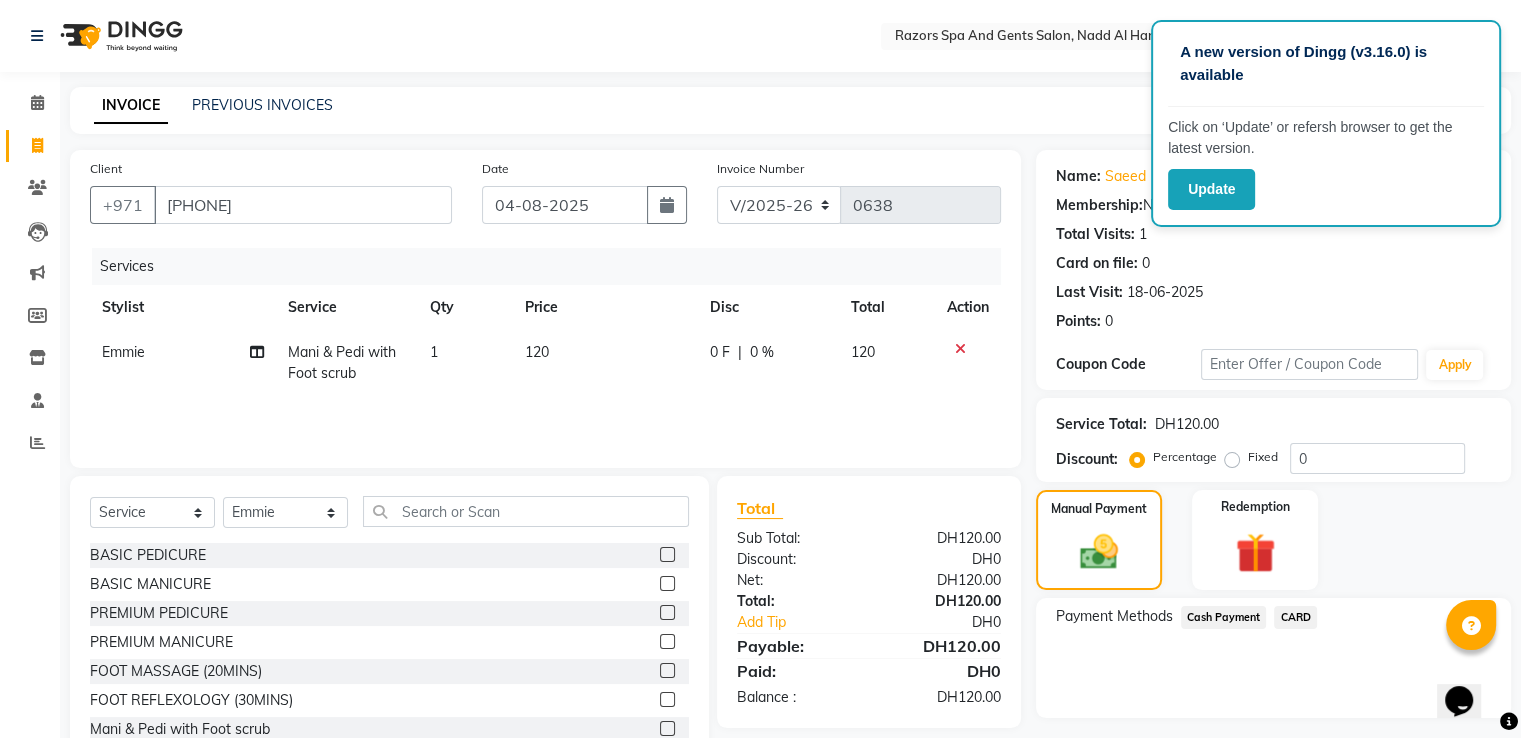 click on "Cash Payment" 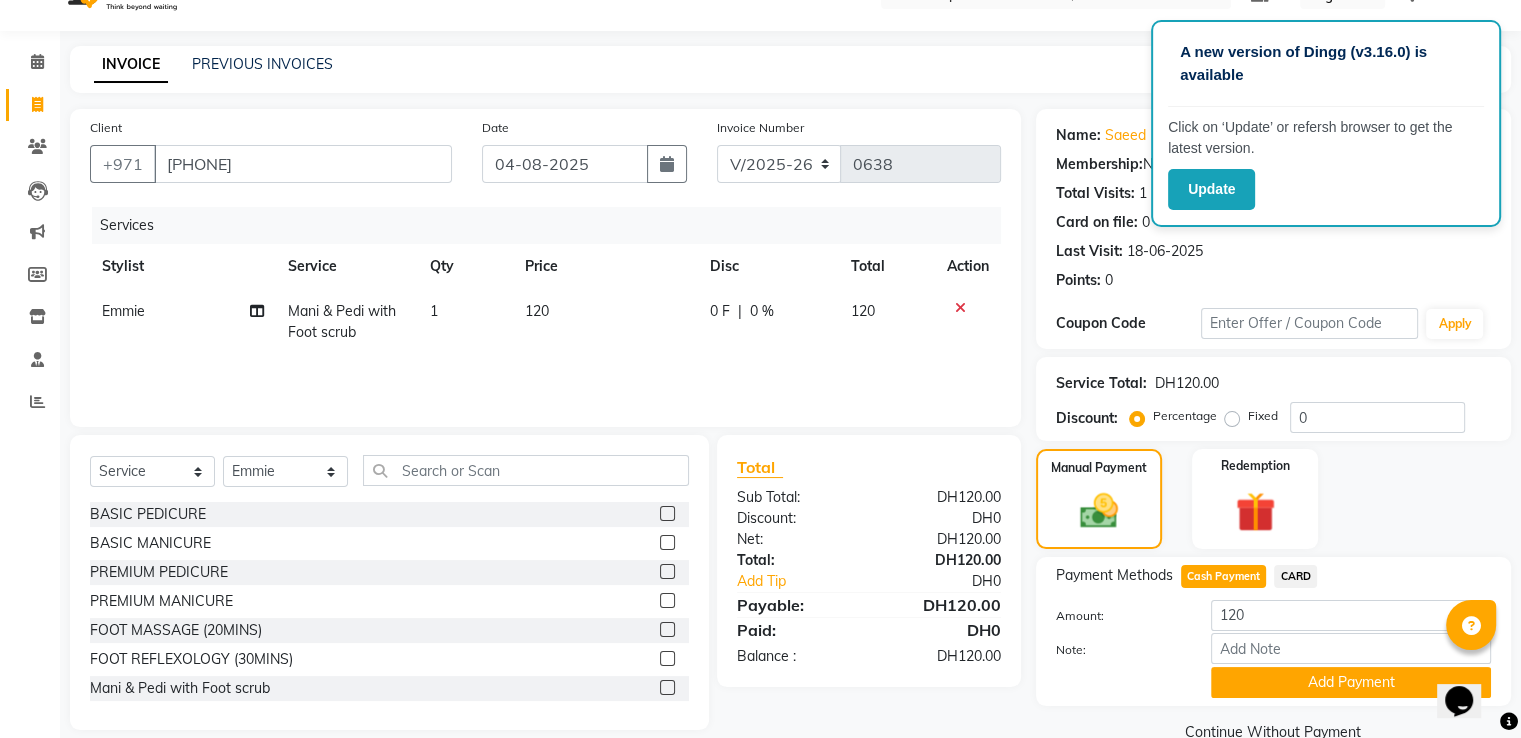 scroll, scrollTop: 81, scrollLeft: 0, axis: vertical 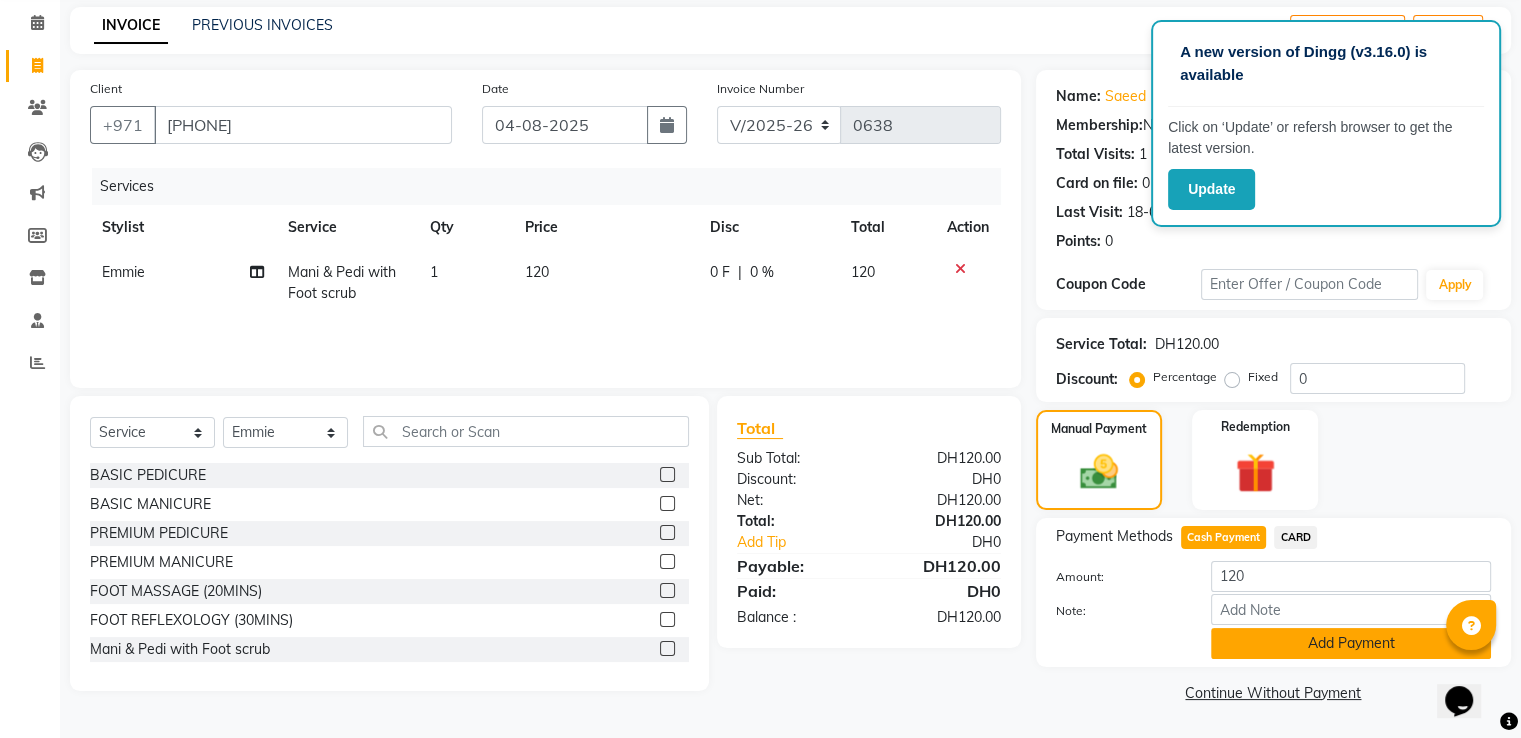 click on "Add Payment" 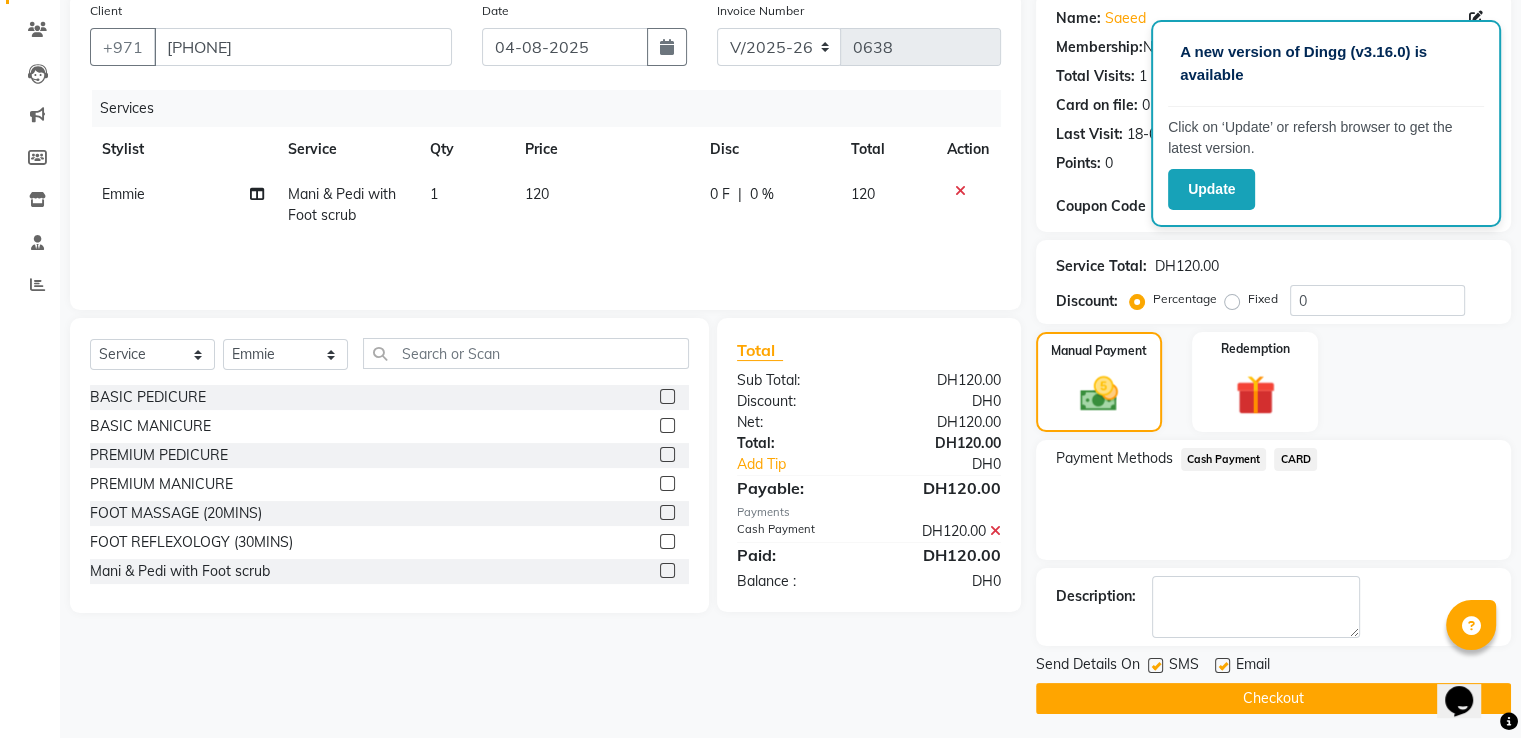 scroll, scrollTop: 163, scrollLeft: 0, axis: vertical 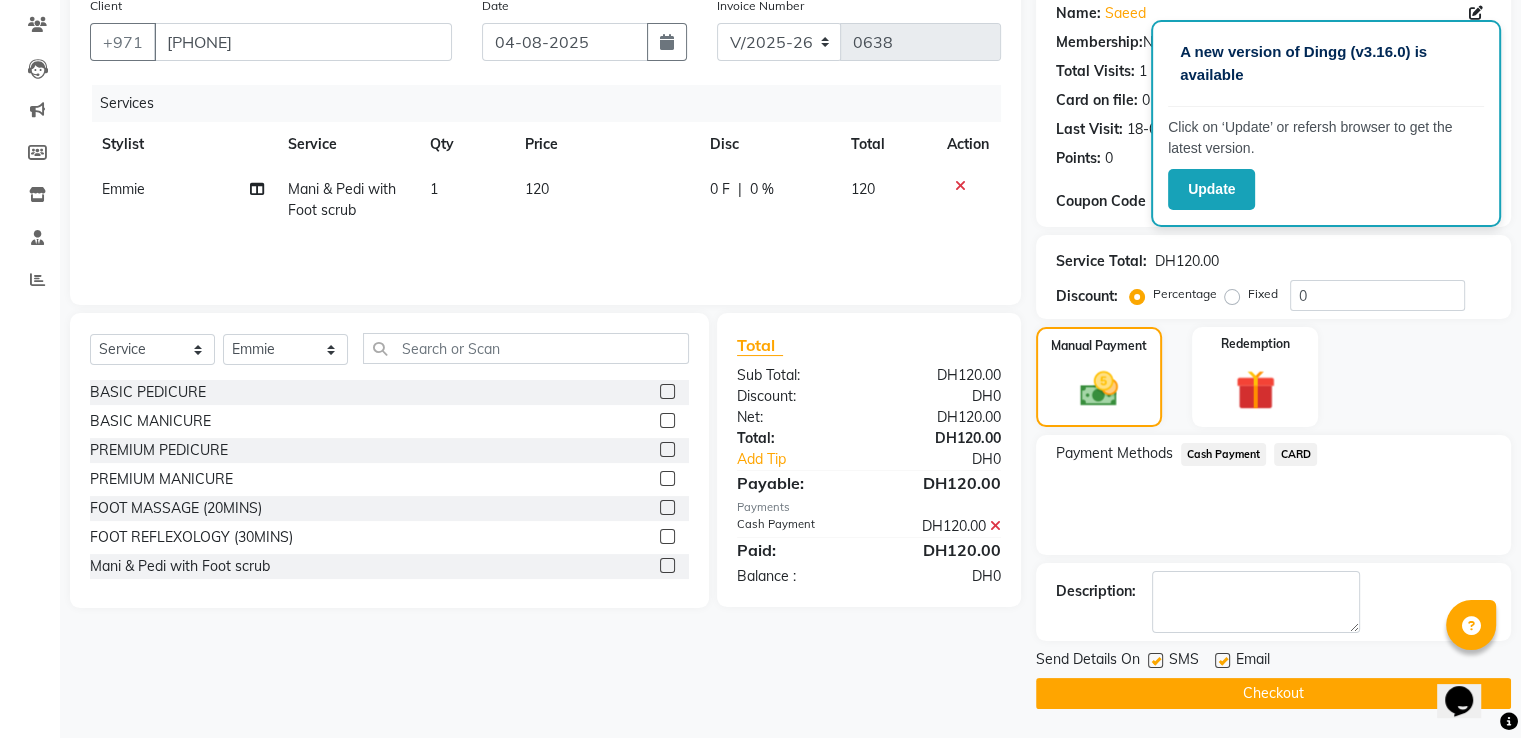 click on "Checkout" 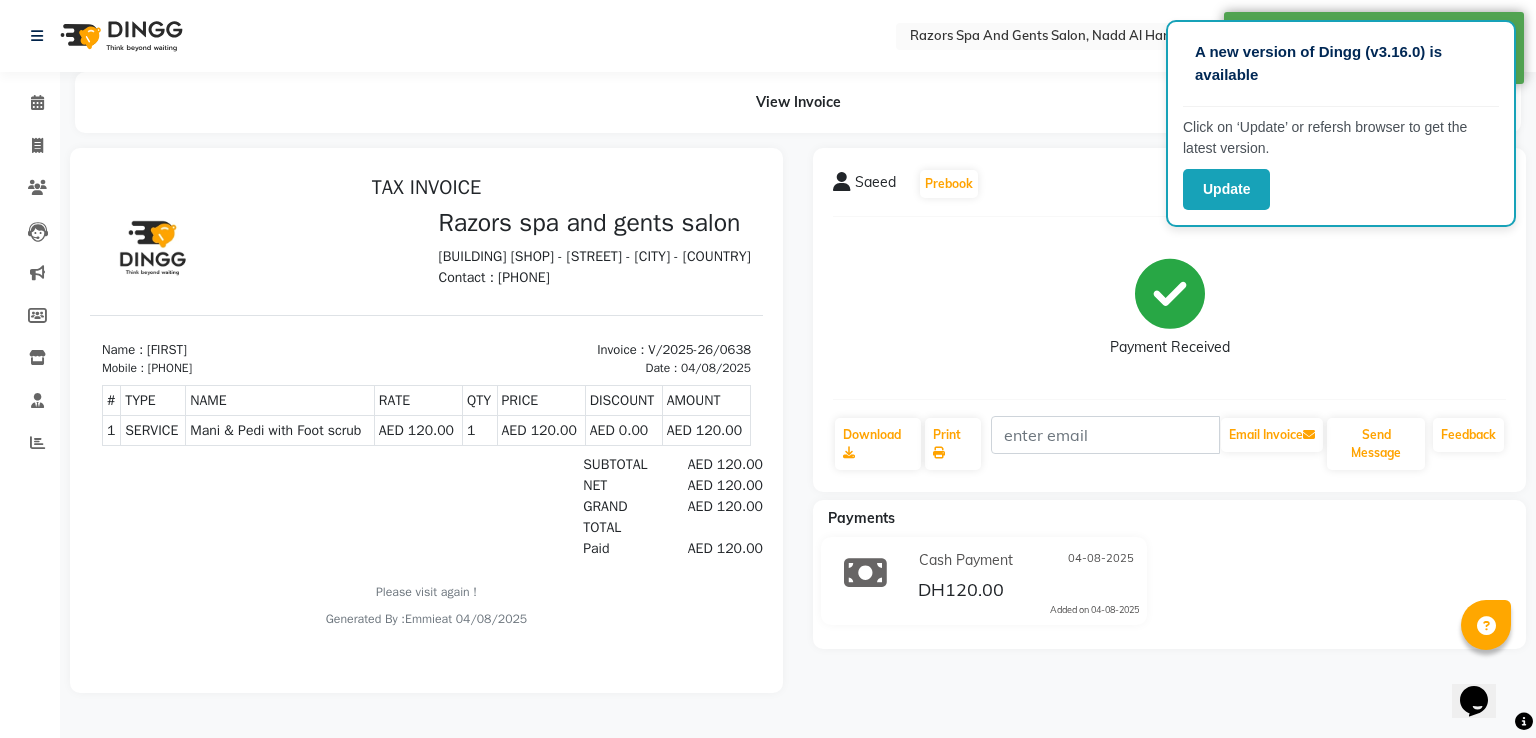 scroll, scrollTop: 0, scrollLeft: 0, axis: both 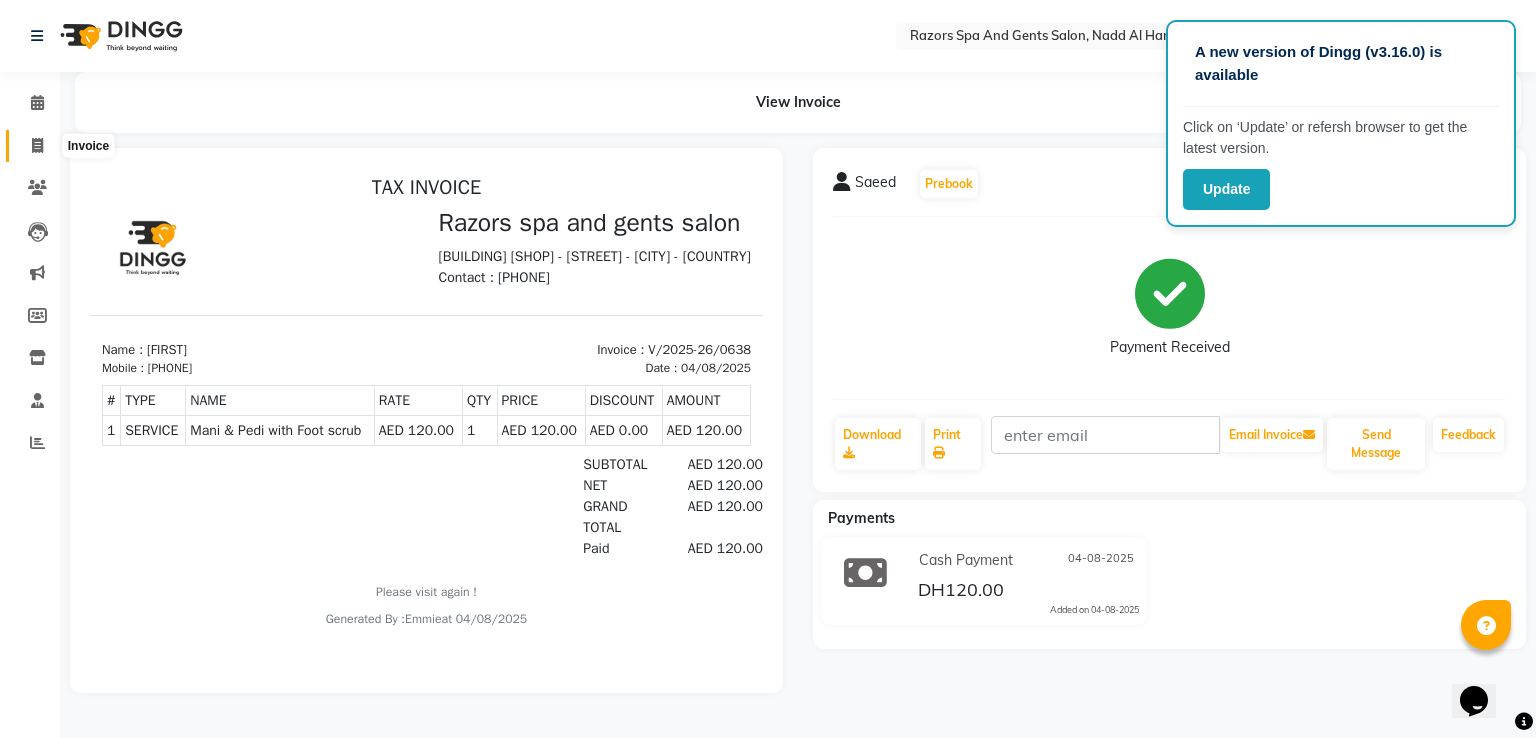 click 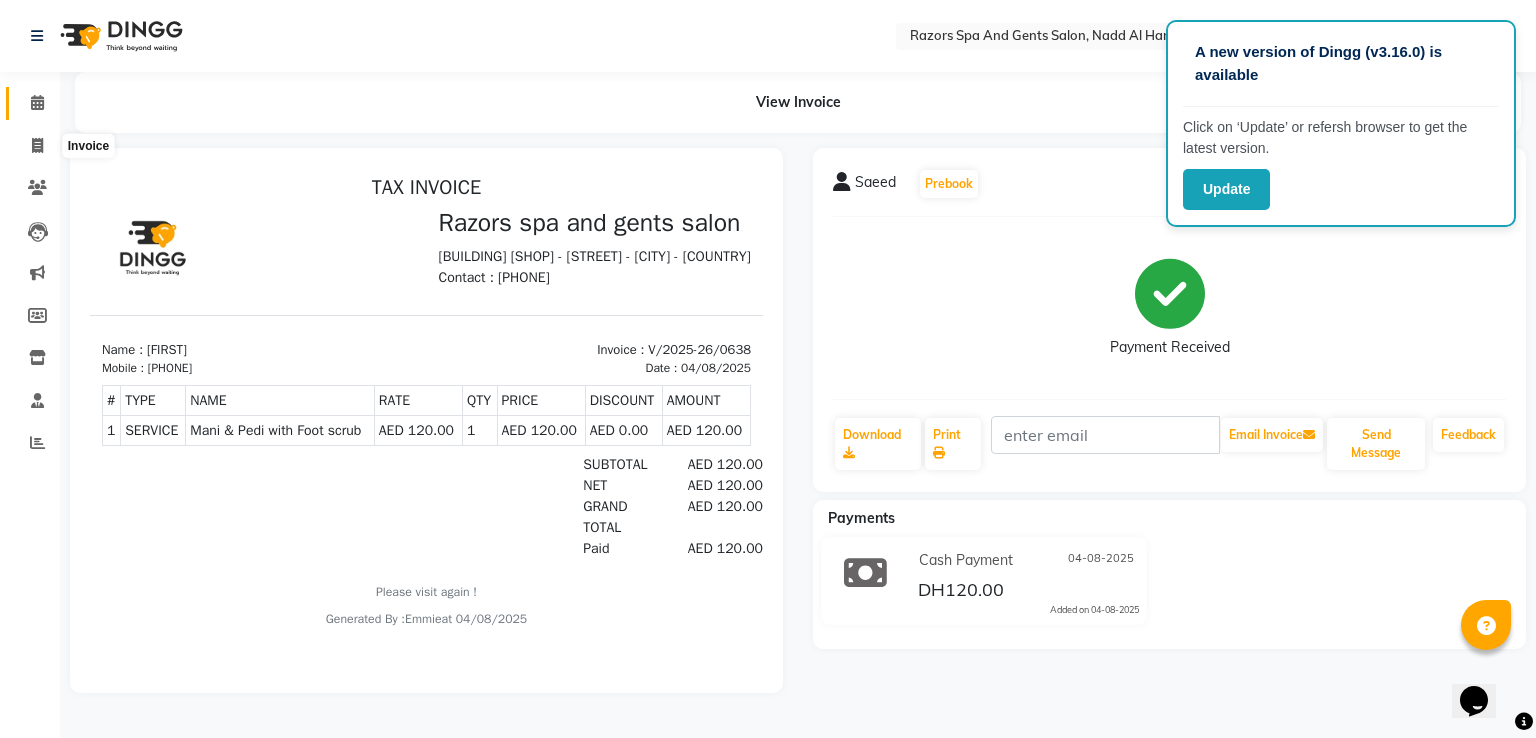 select on "8419" 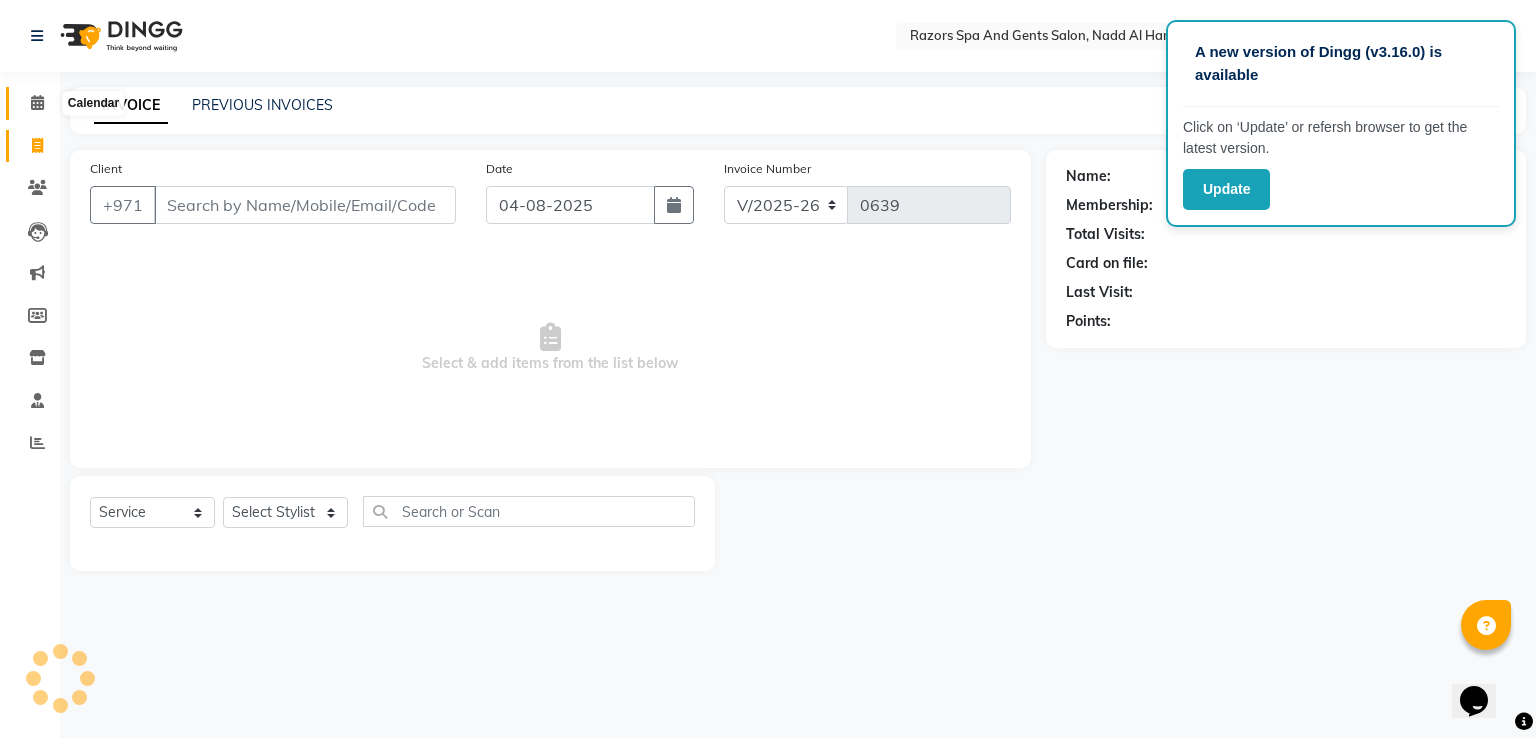 click 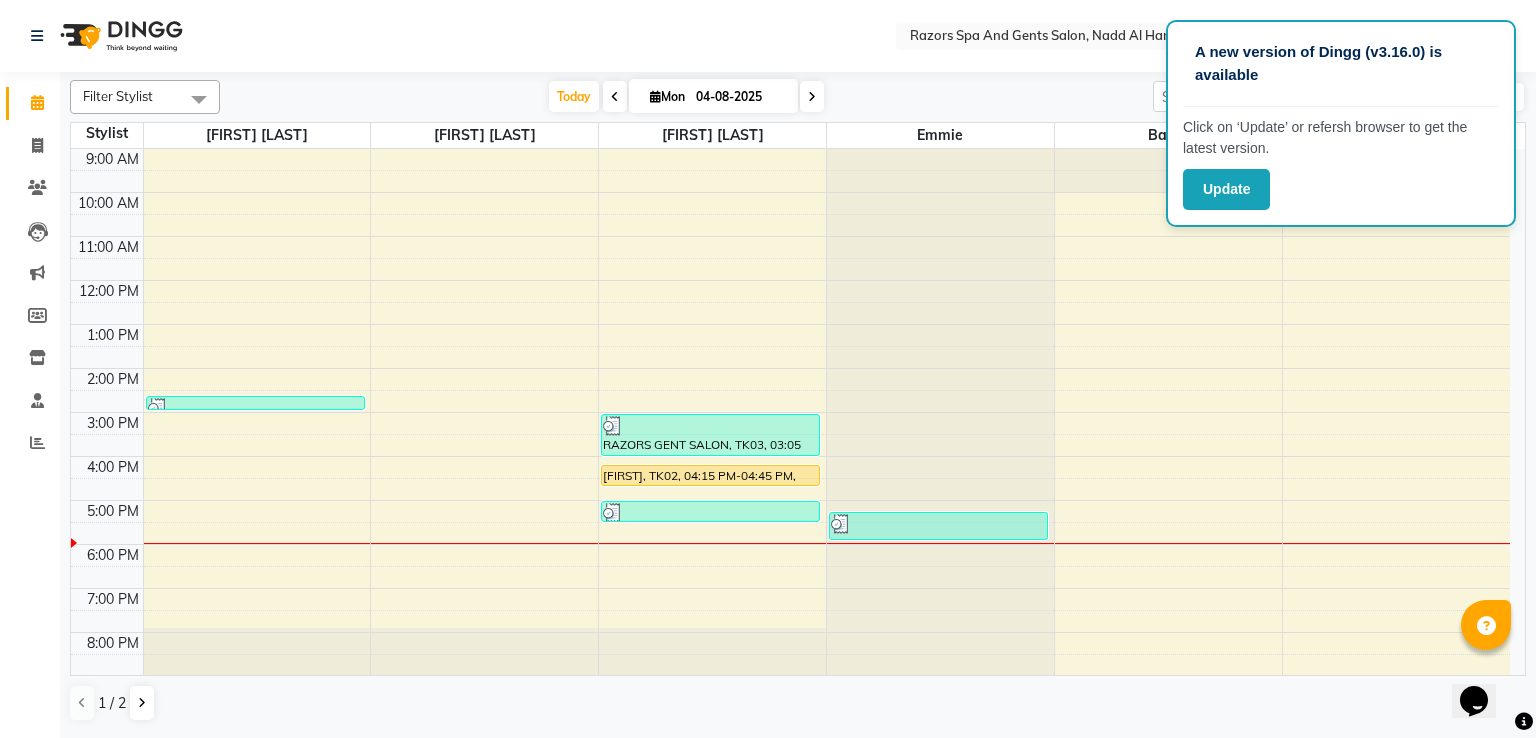 click on "[FIRST], TK02, 04:15 PM-04:45 PM, BOY'S HAIRCUT (ABOVE 8 YEARS)" at bounding box center (710, 475) 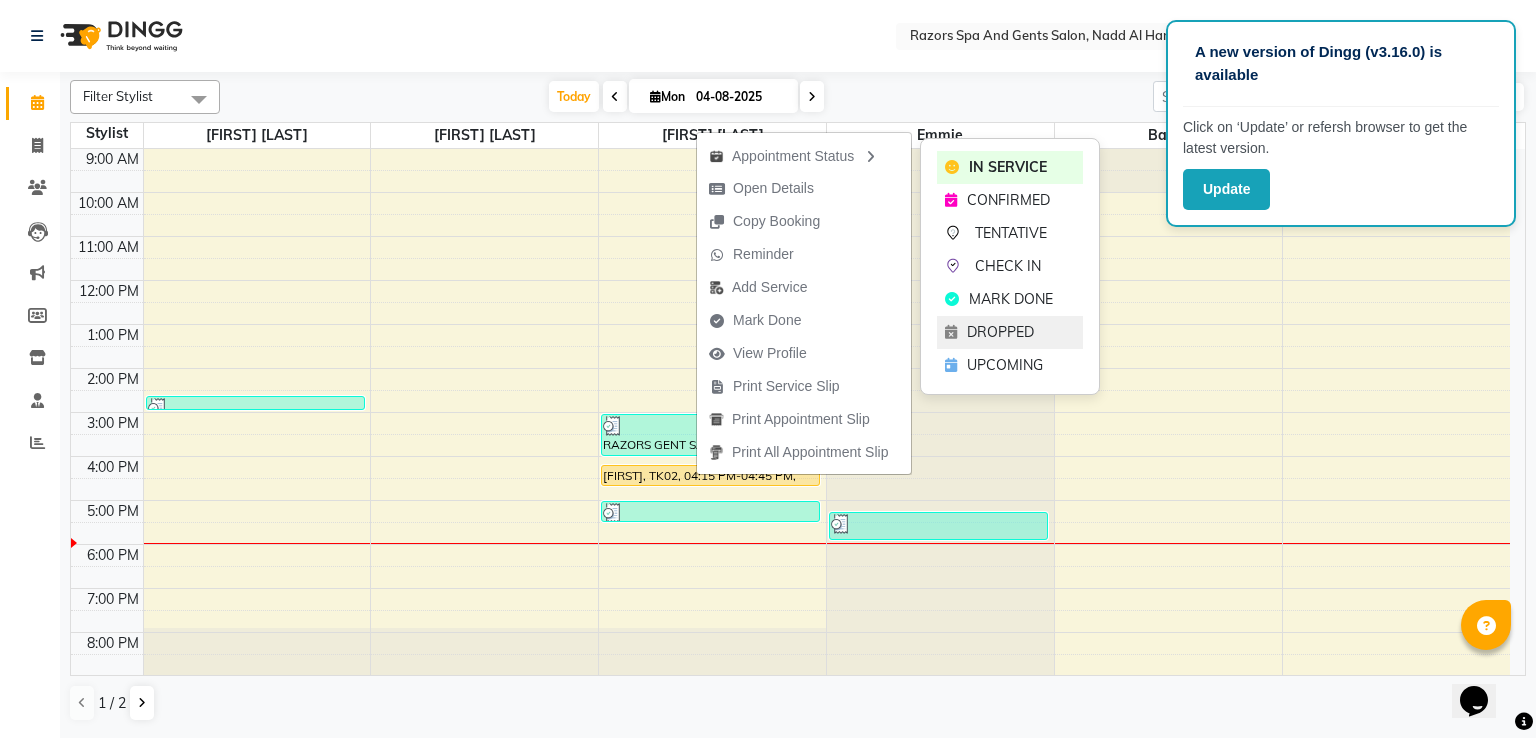 click on "DROPPED" 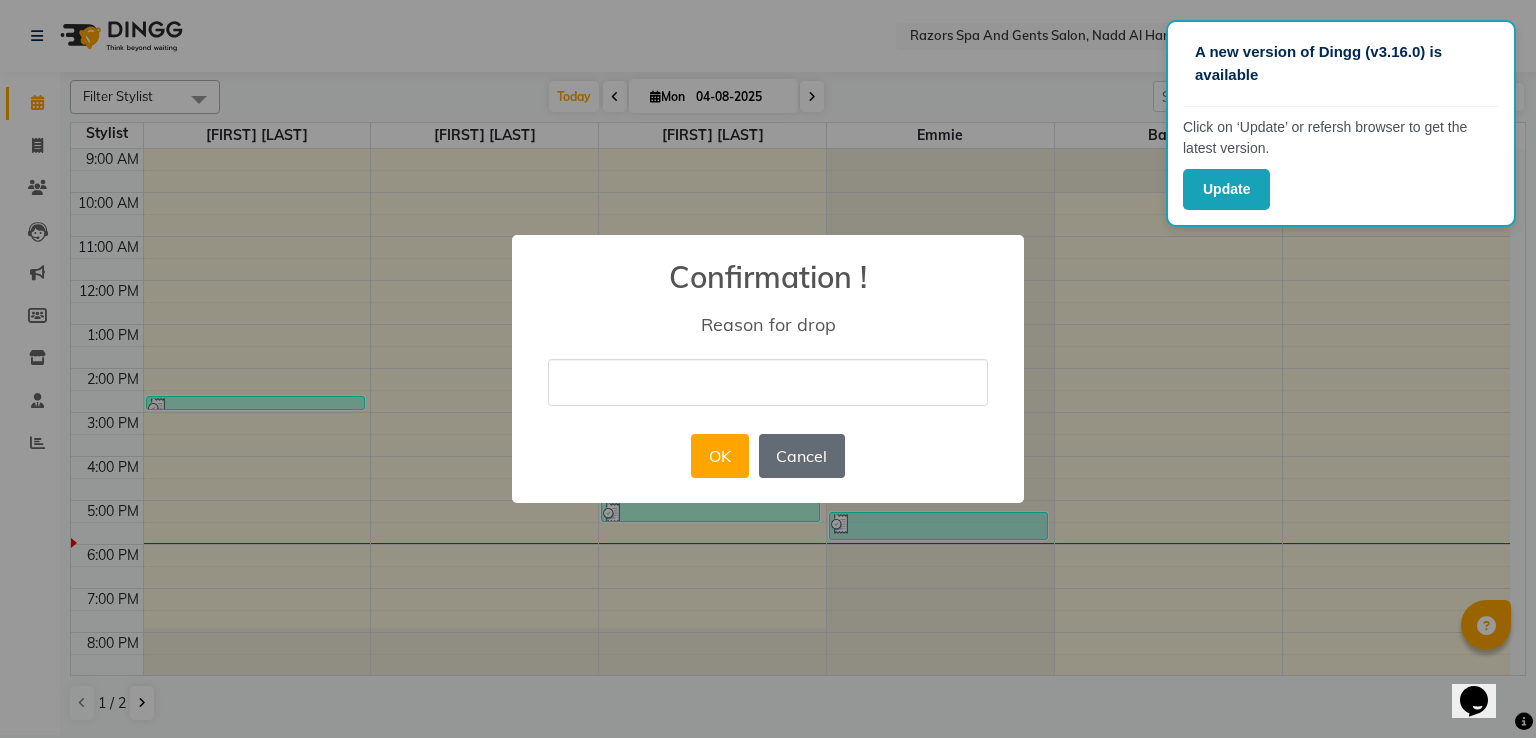 click on "Cancel" at bounding box center [802, 456] 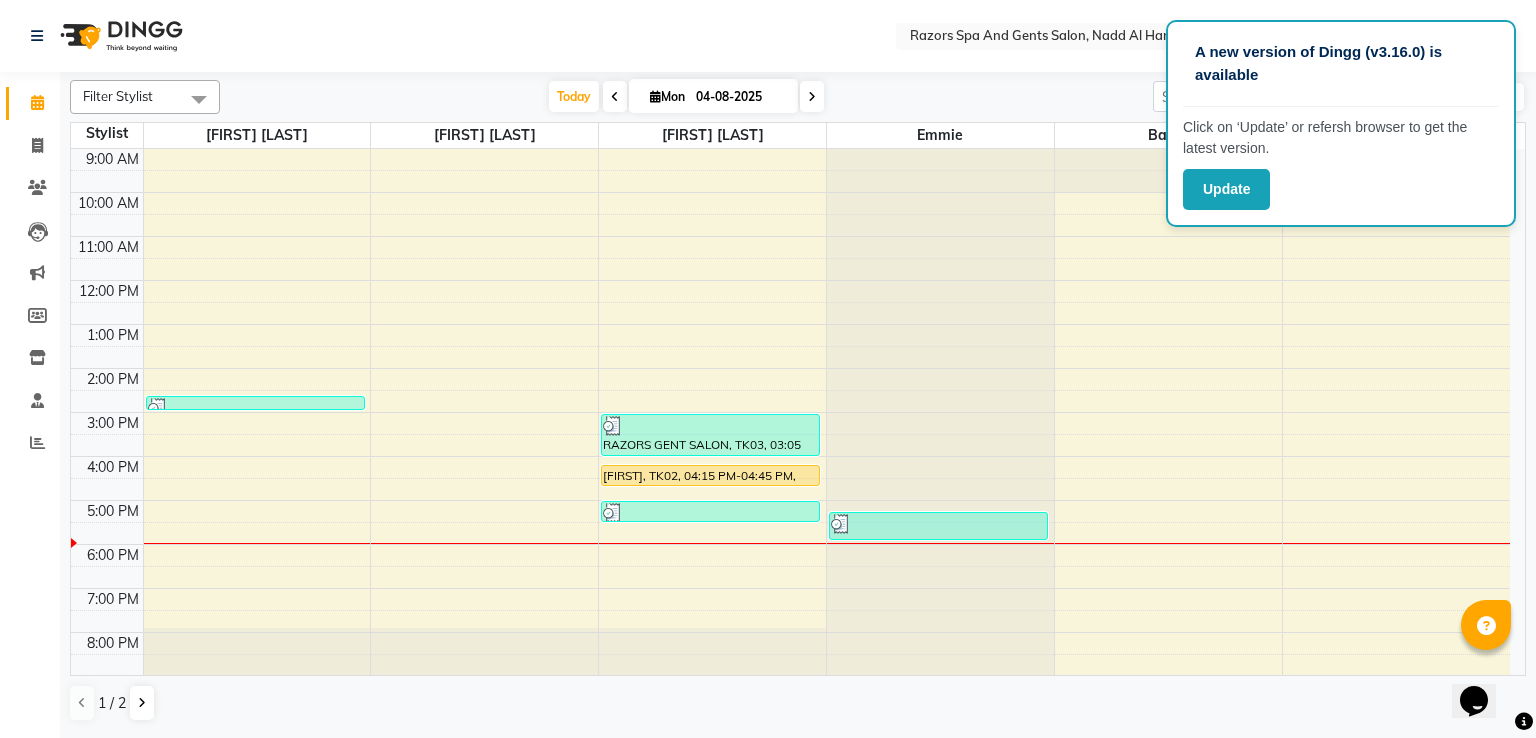 click at bounding box center (710, 513) 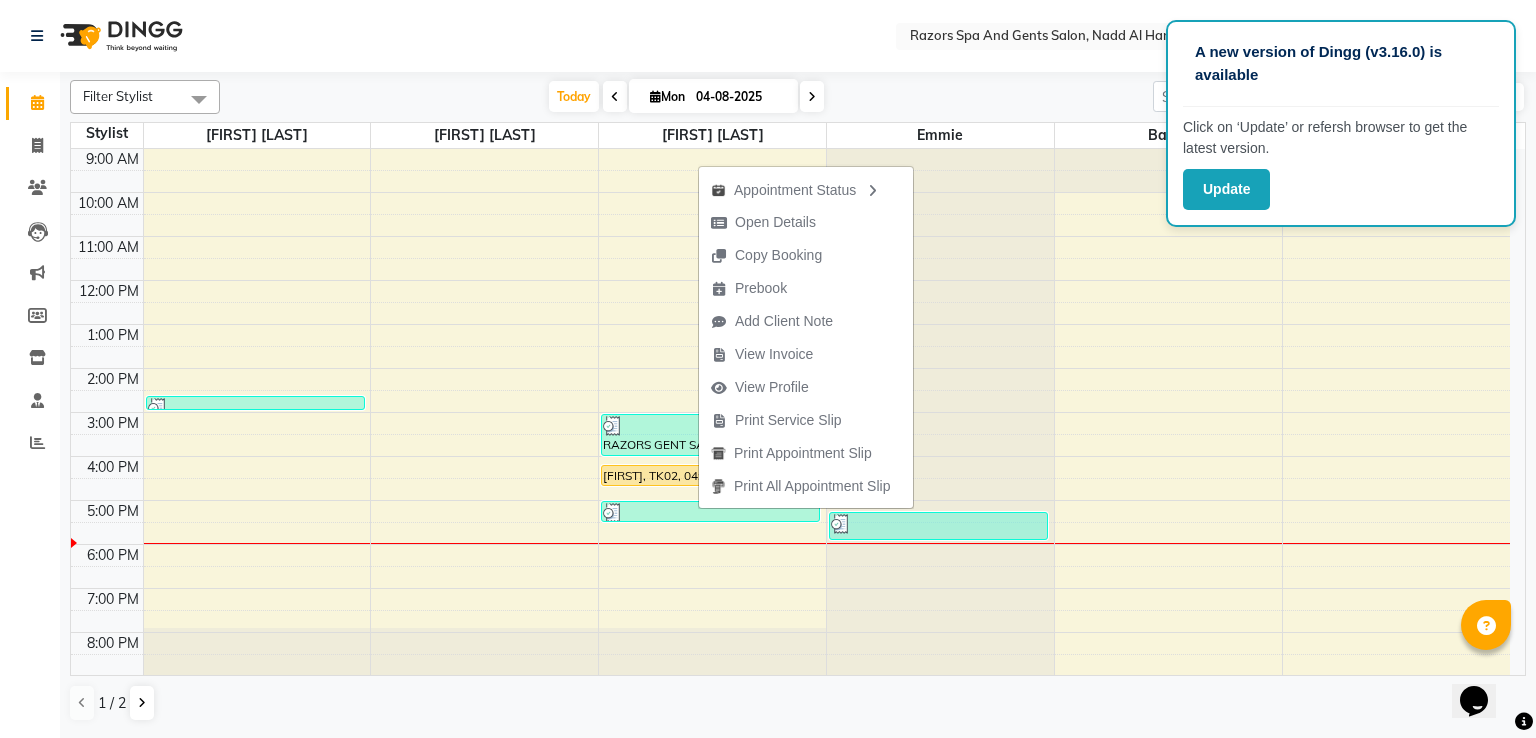 click on "9:00 AM 10:00 AM 11:00 AM 12:00 PM 1:00 PM 2:00 PM 3:00 PM 4:00 PM 5:00 PM 6:00 PM 7:00 PM 8:00 PM 9:00 PM 10:00 PM 11:00 PM     arjun, TK01, 02:40 PM-02:55 PM, BEARD TRIM     RAZORS GENT SALON, TK03, 03:05 PM-04:05 PM, MEN'S HAIRCUT + BEARD CRAFTING    MUHAMMAD, TK02, 04:15 PM-04:45 PM, BOY'S HAIRCUT (ABOVE 8 YEARS)     RAZORS GENT SALON, TK04, 05:05 PM-05:35 PM, MEN'S HAIRCUT     Saeed, TK05, 05:20 PM-06:00 PM, Mani & Pedi with Foot scrub" at bounding box center [790, 478] 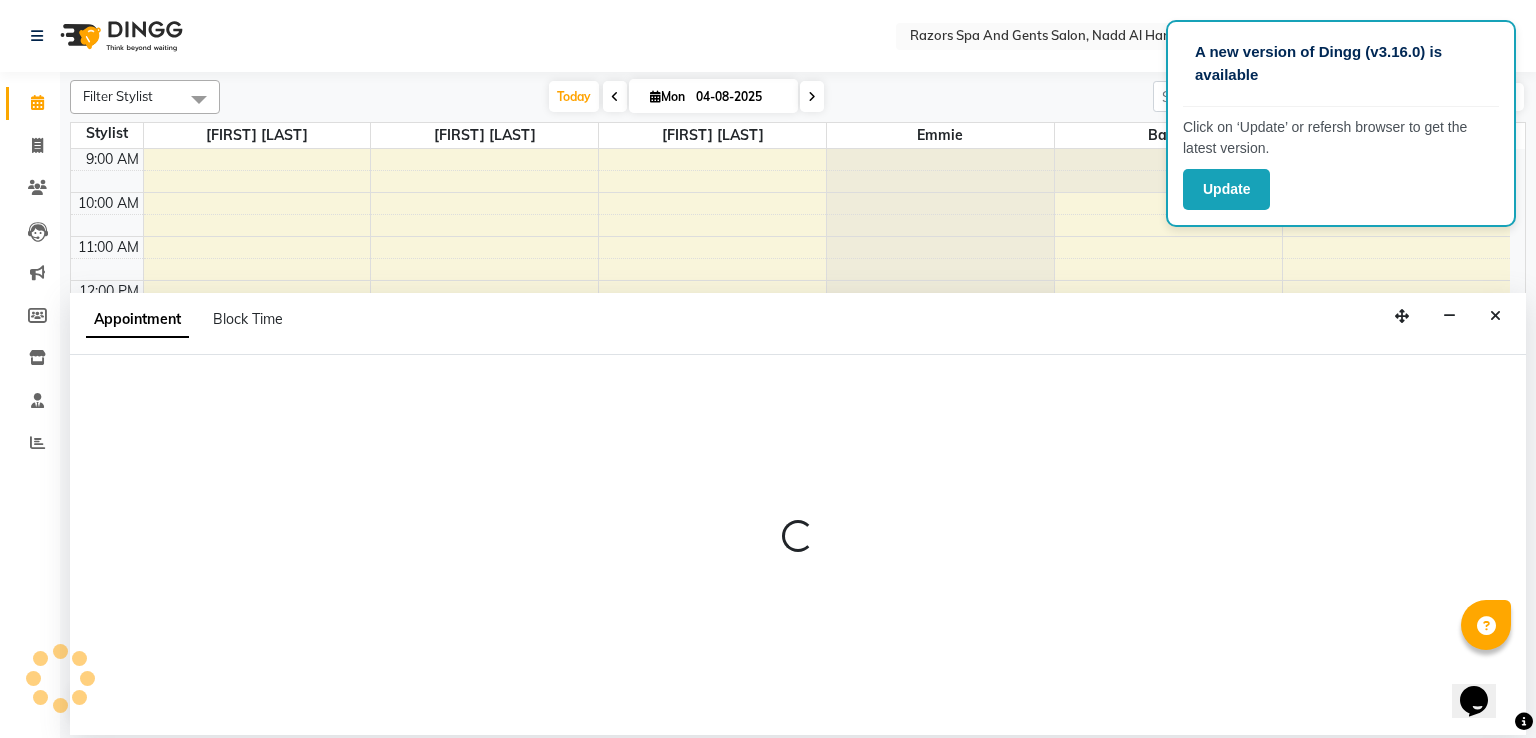select on "81370" 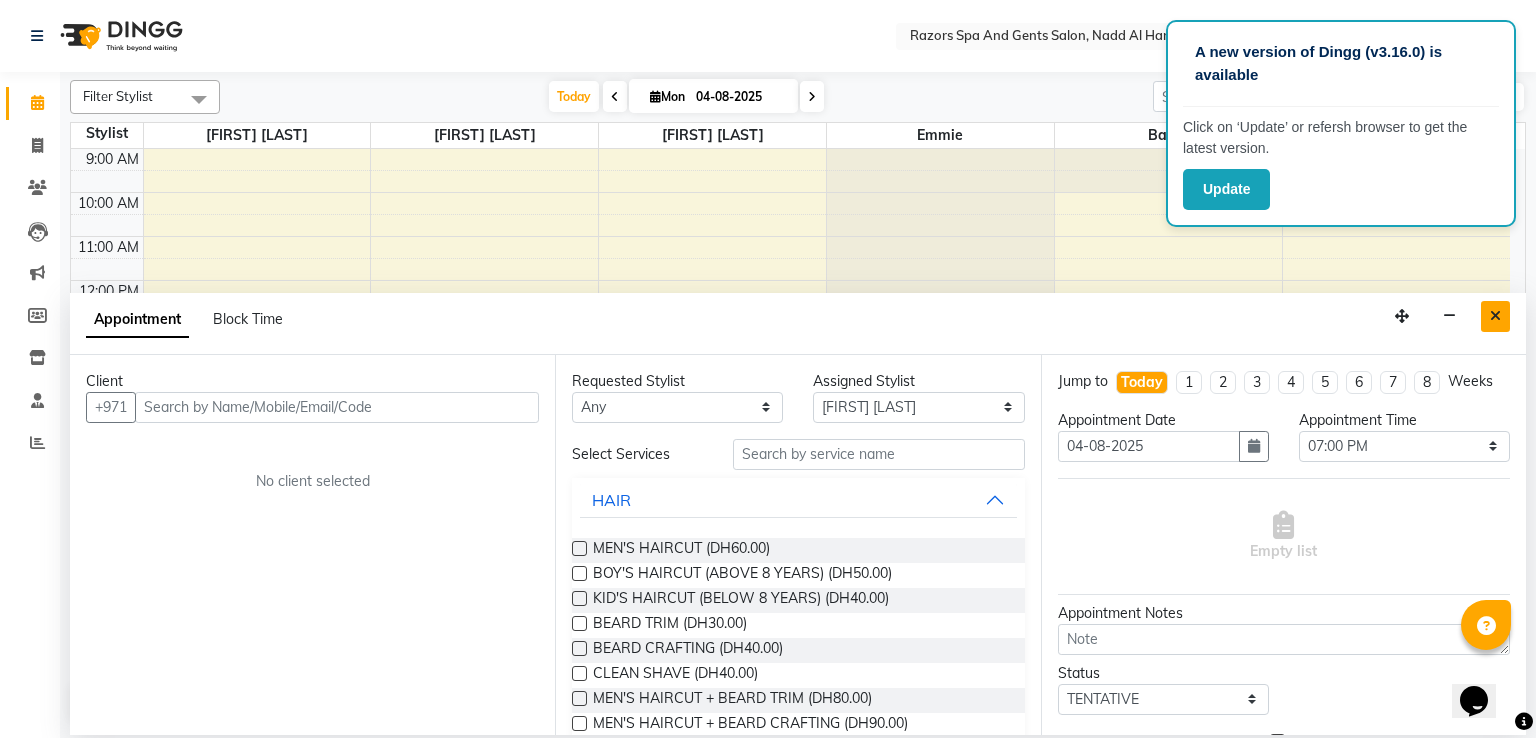 click at bounding box center [1495, 316] 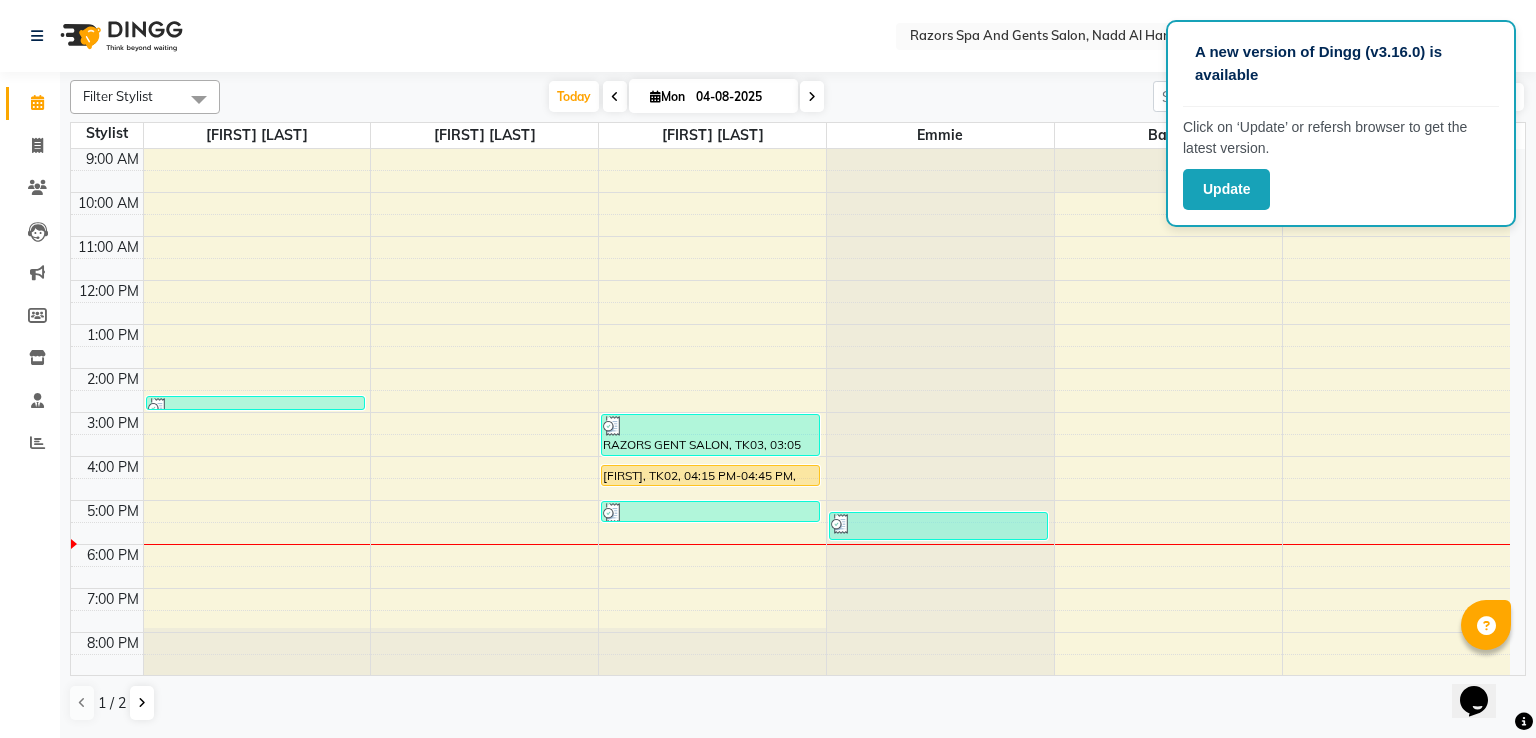 click on "[FIRST], TK02, 04:15 PM-04:45 PM, BOY'S HAIRCUT (ABOVE 8 YEARS)" at bounding box center (710, 475) 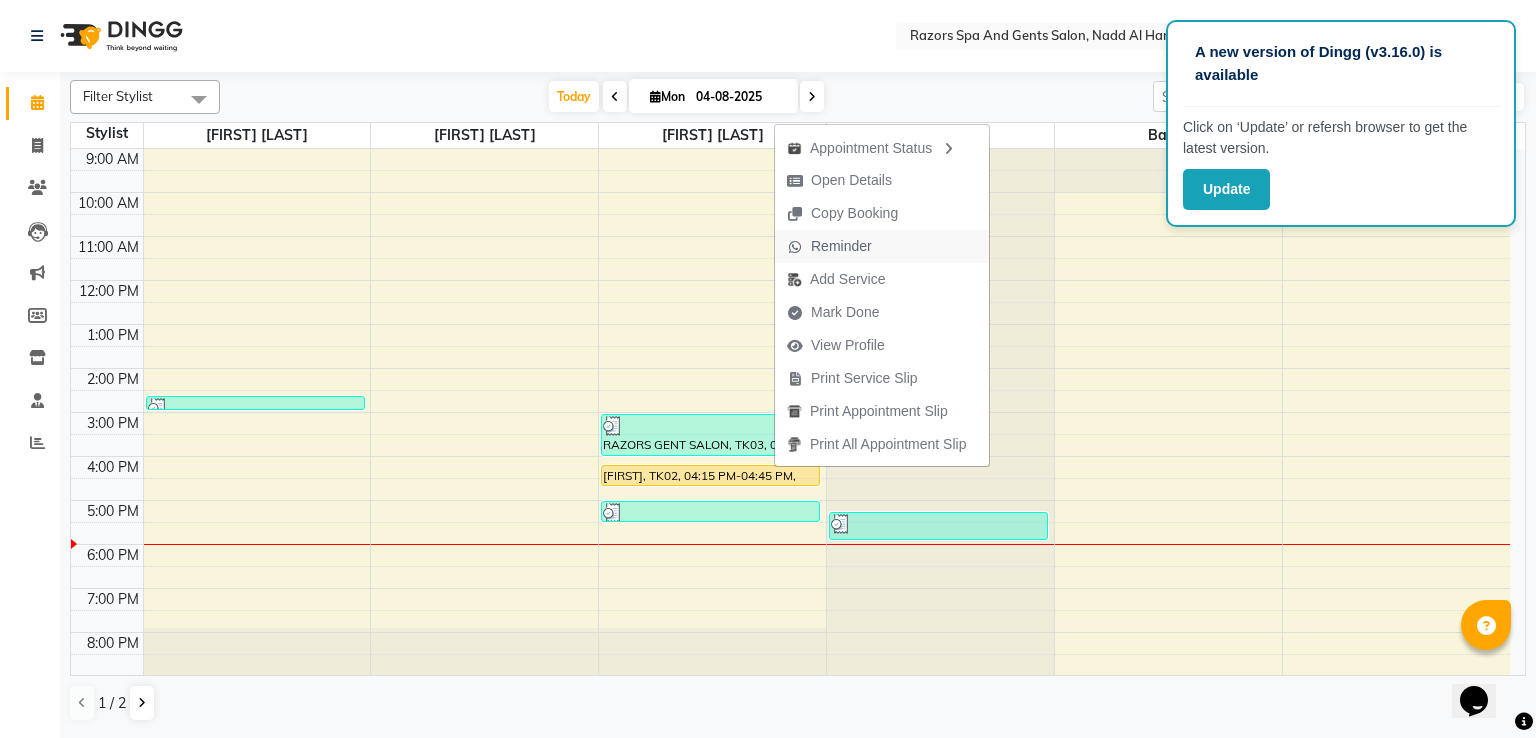 click on "Reminder" at bounding box center (882, 246) 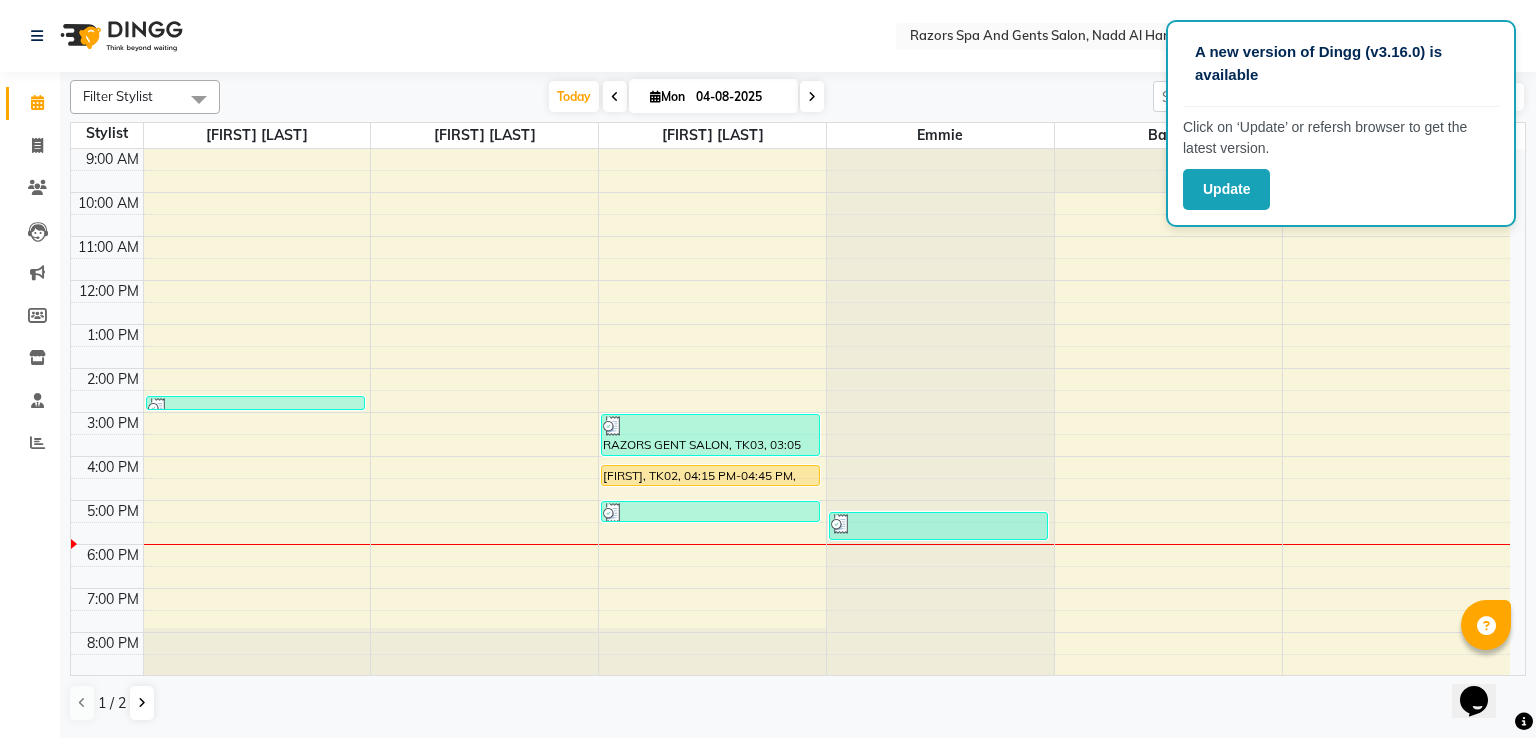 click on "[FIRST], TK02, 04:15 PM-04:45 PM, BOY'S HAIRCUT (ABOVE 8 YEARS)" at bounding box center (710, 475) 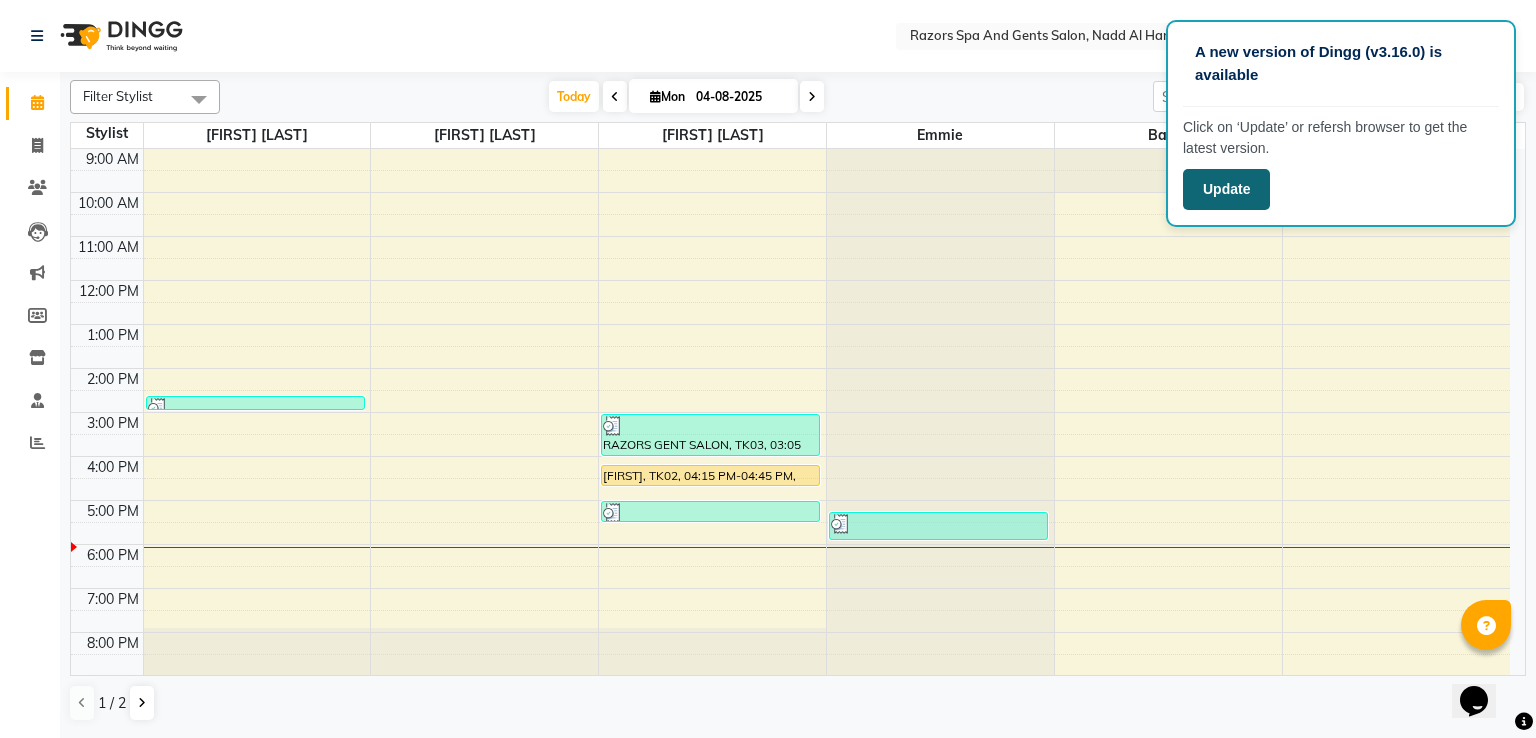 click on "Update" 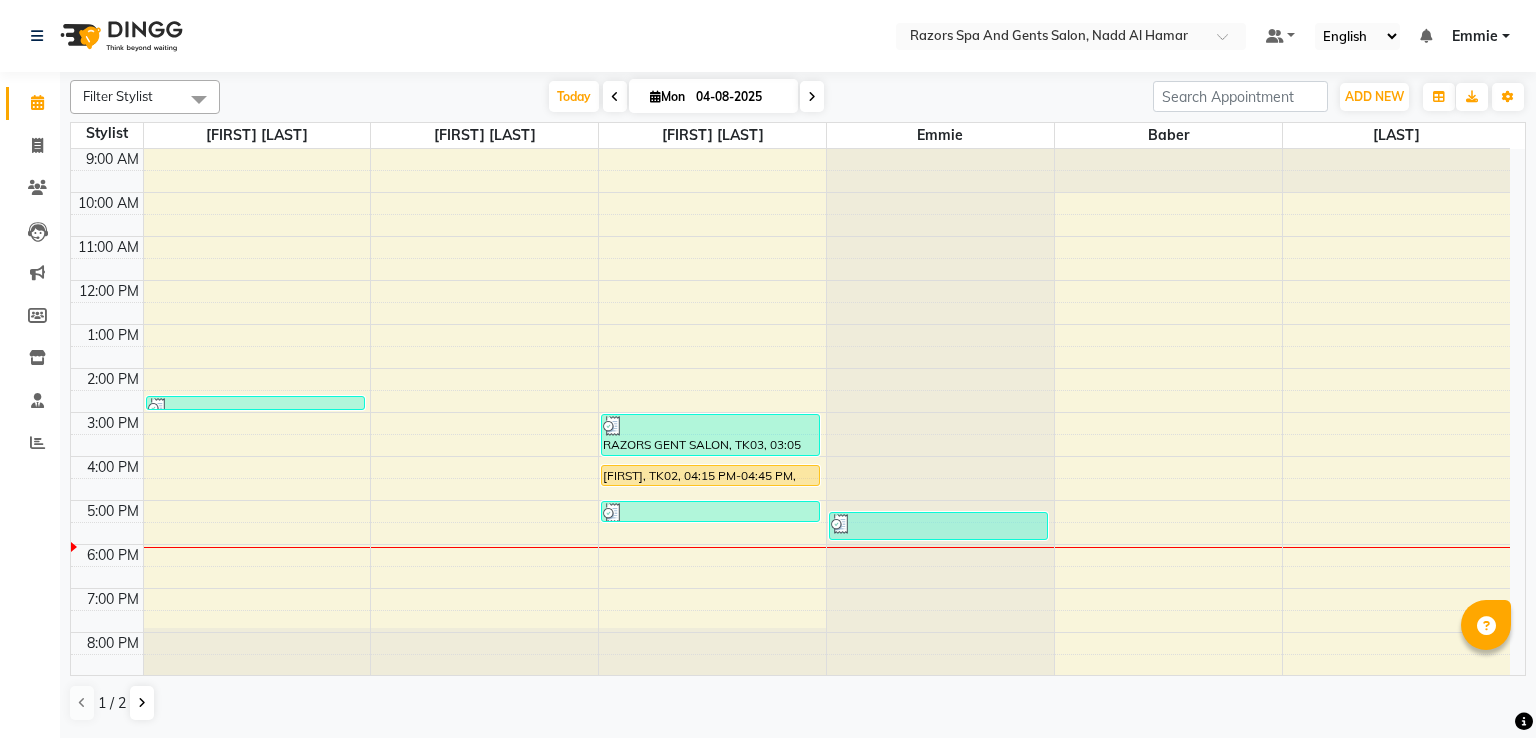 scroll, scrollTop: 0, scrollLeft: 0, axis: both 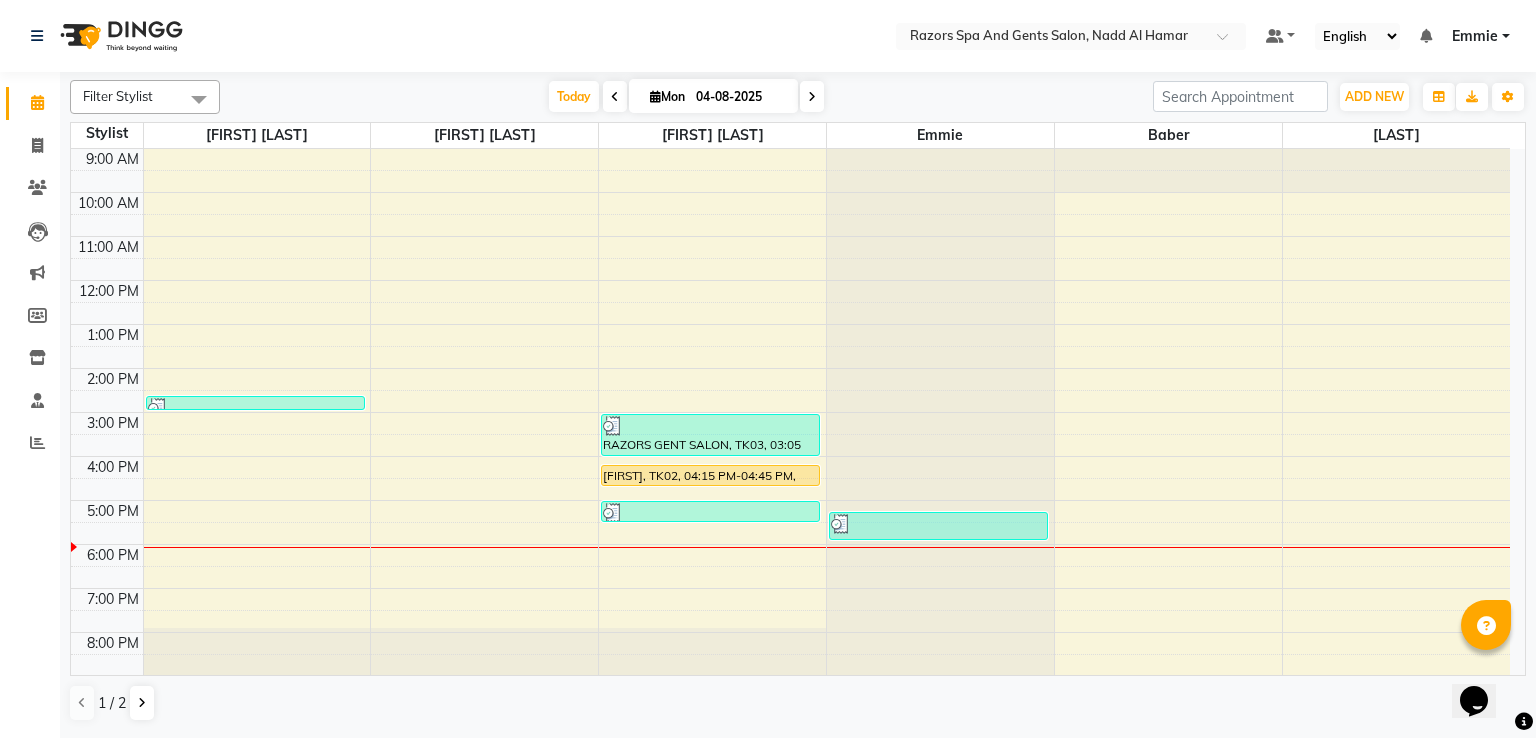 click at bounding box center (710, 513) 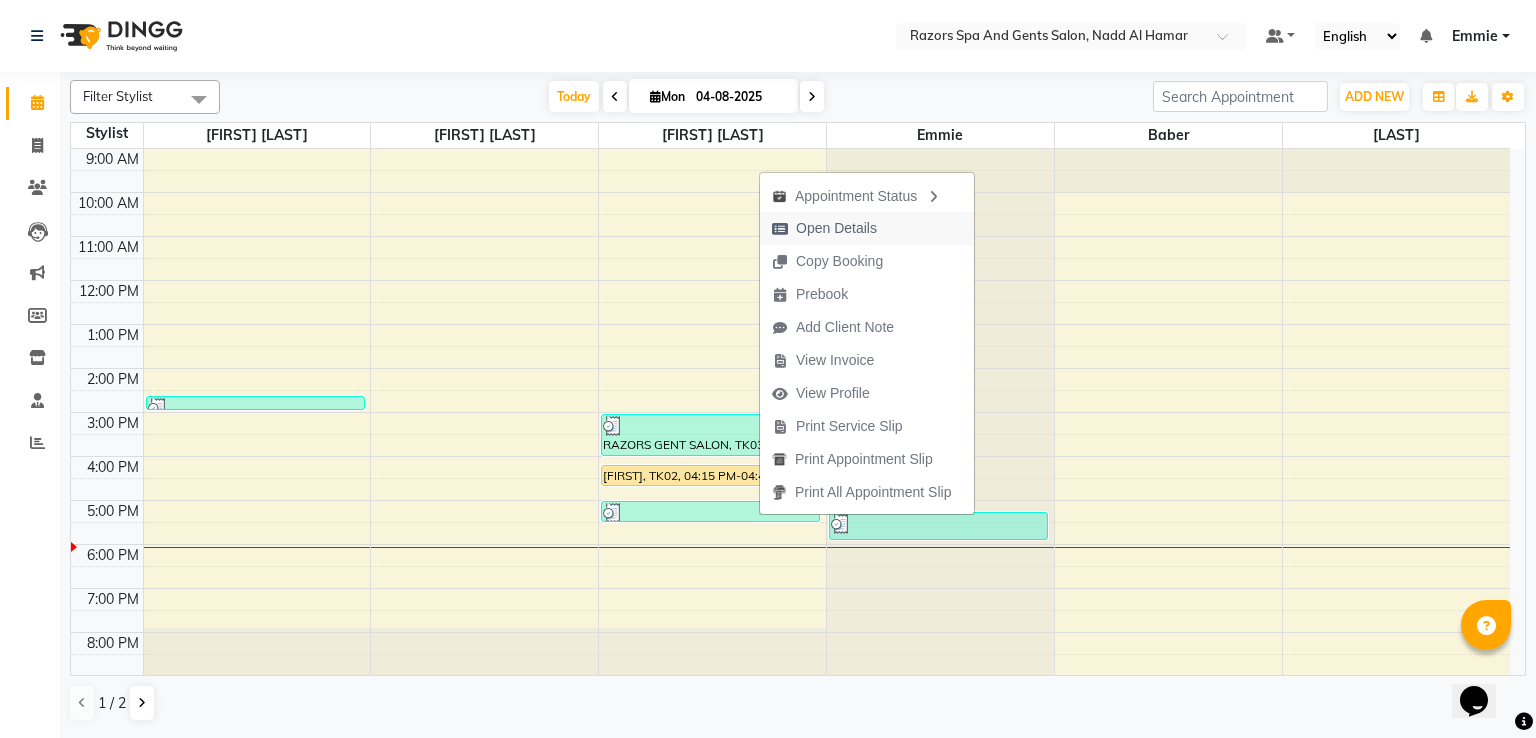 click on "Open Details" at bounding box center (836, 228) 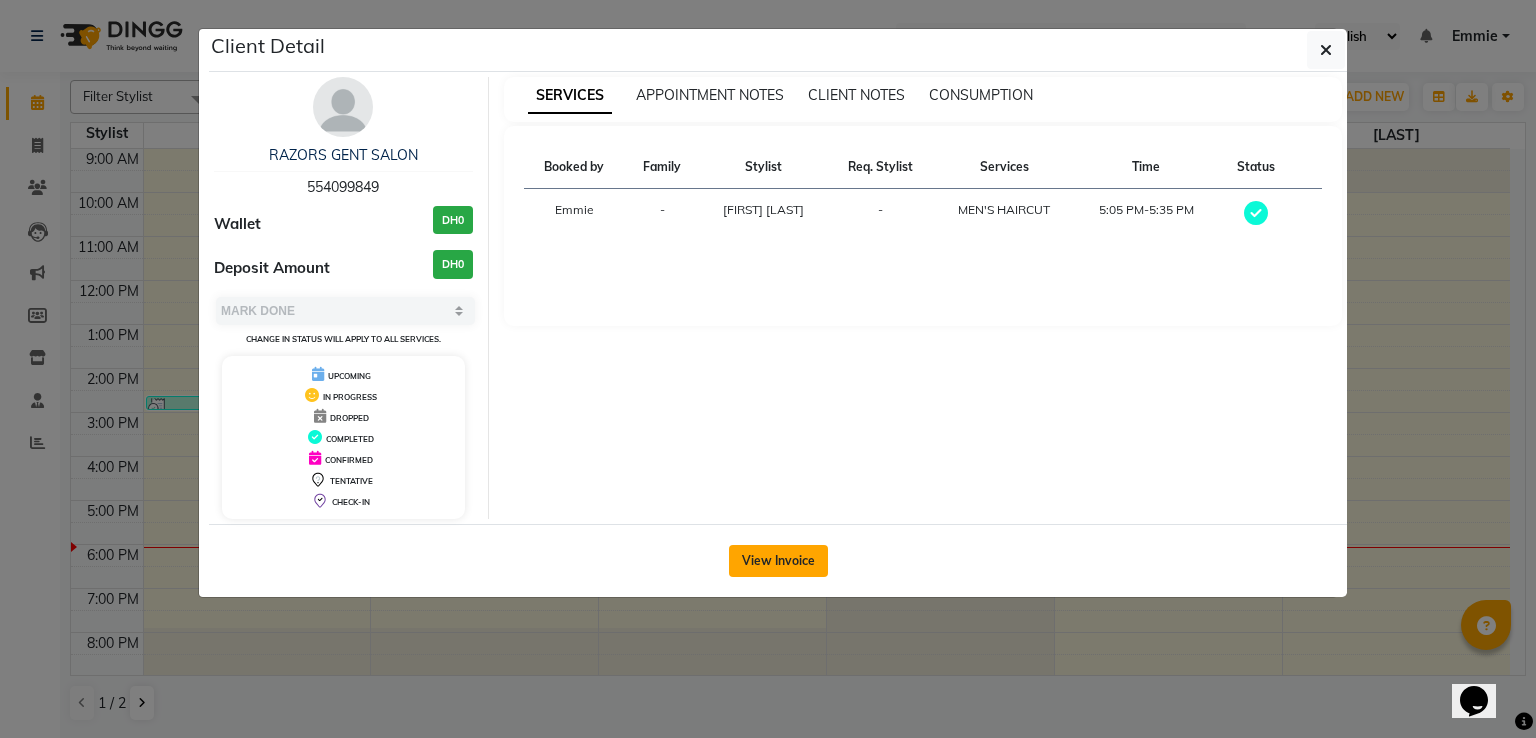 click on "View Invoice" 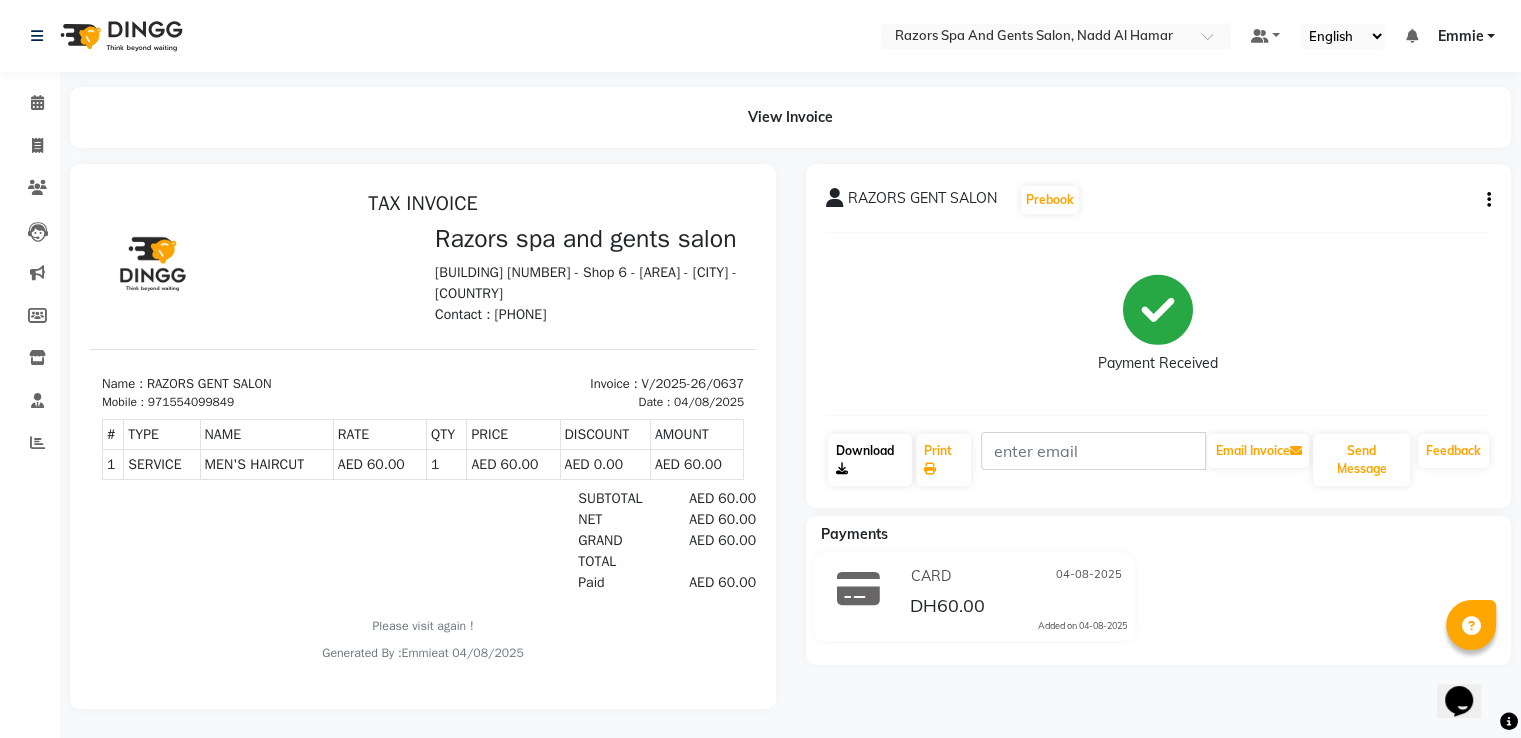scroll, scrollTop: 16, scrollLeft: 0, axis: vertical 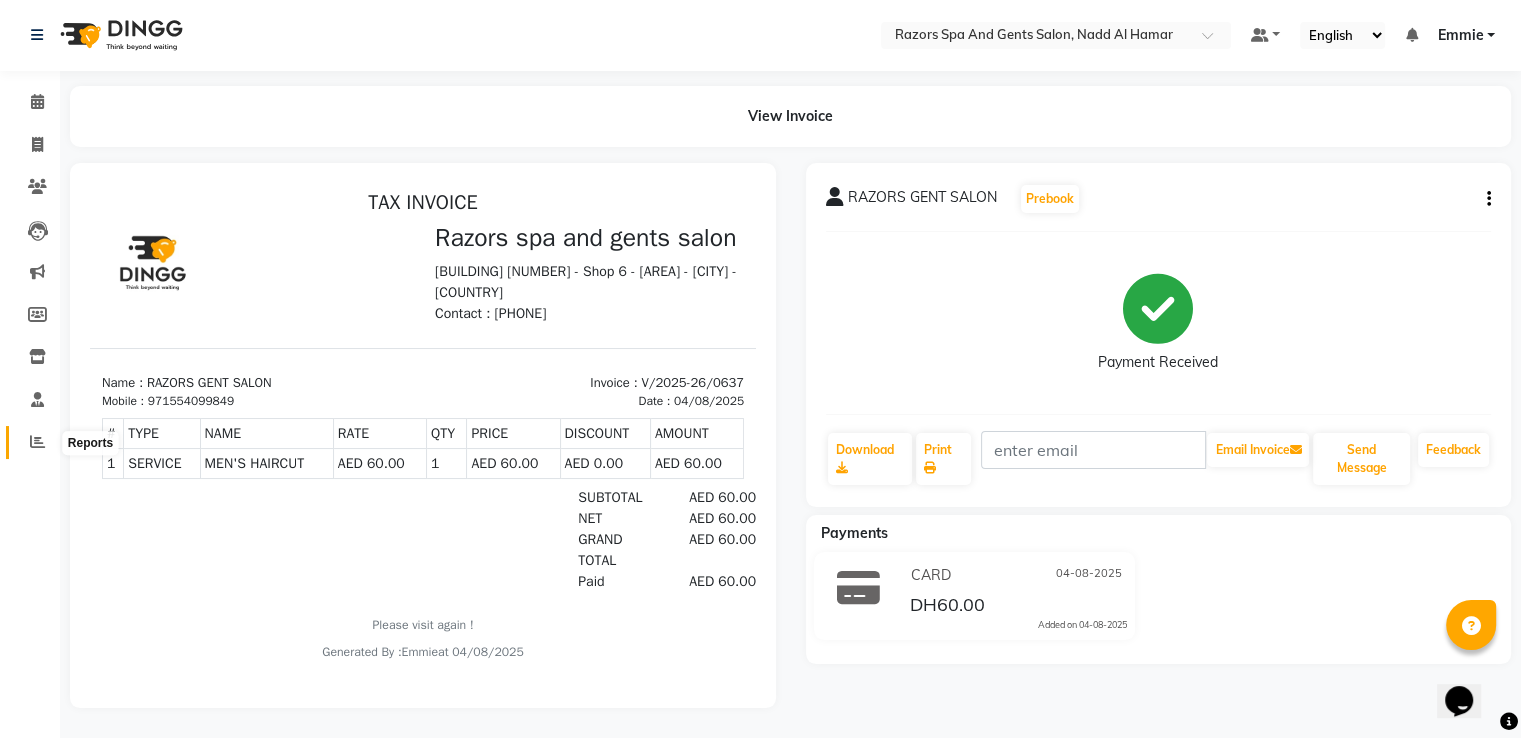 click 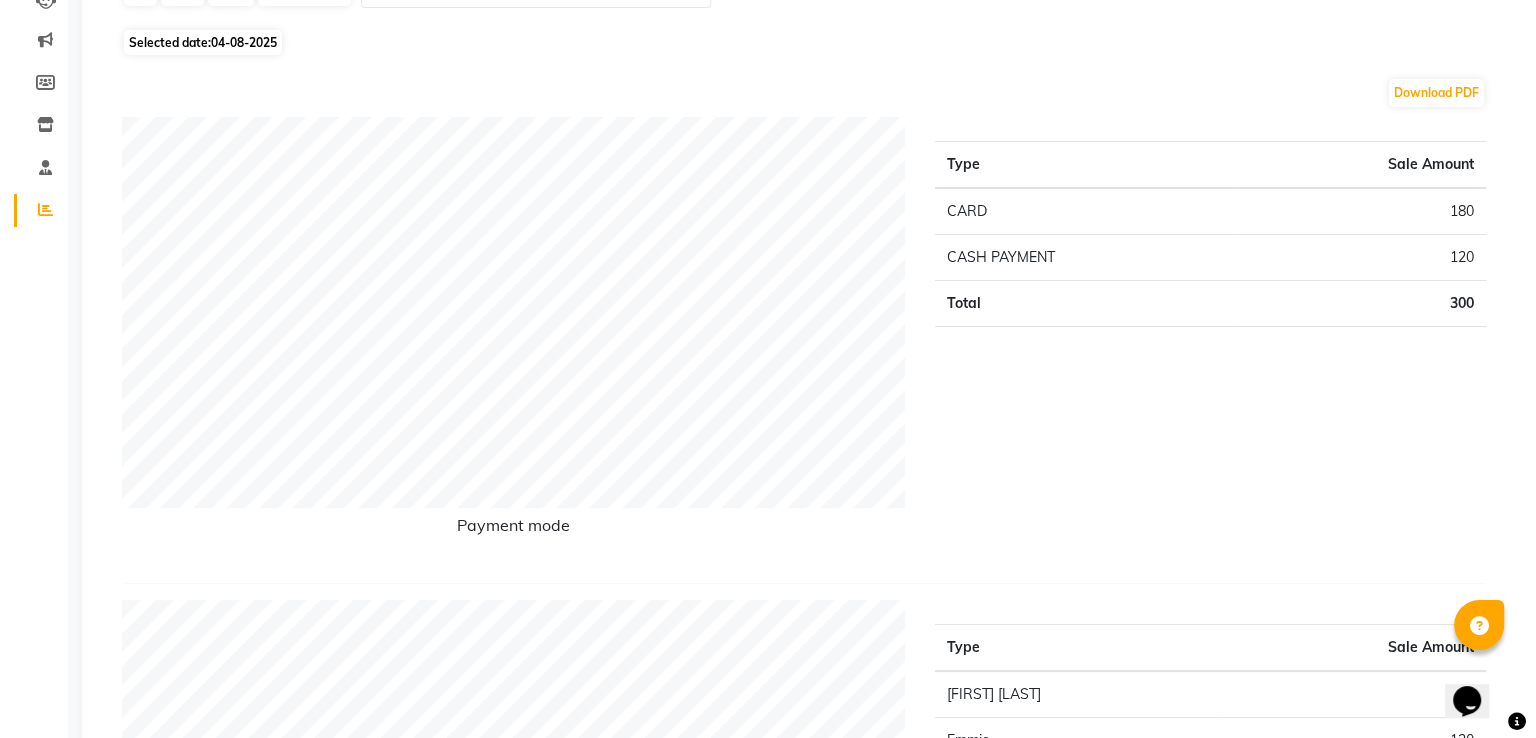 scroll, scrollTop: 0, scrollLeft: 0, axis: both 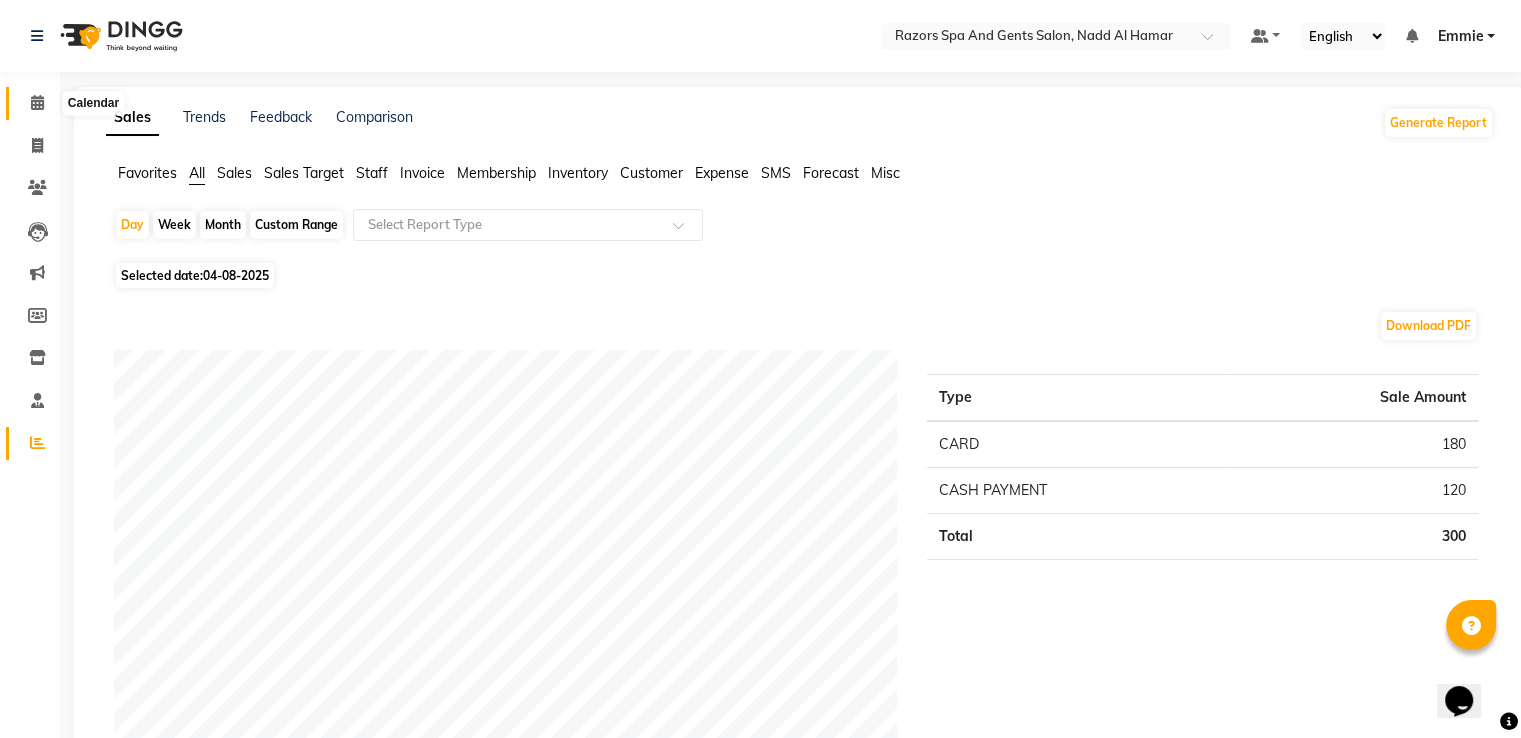 click 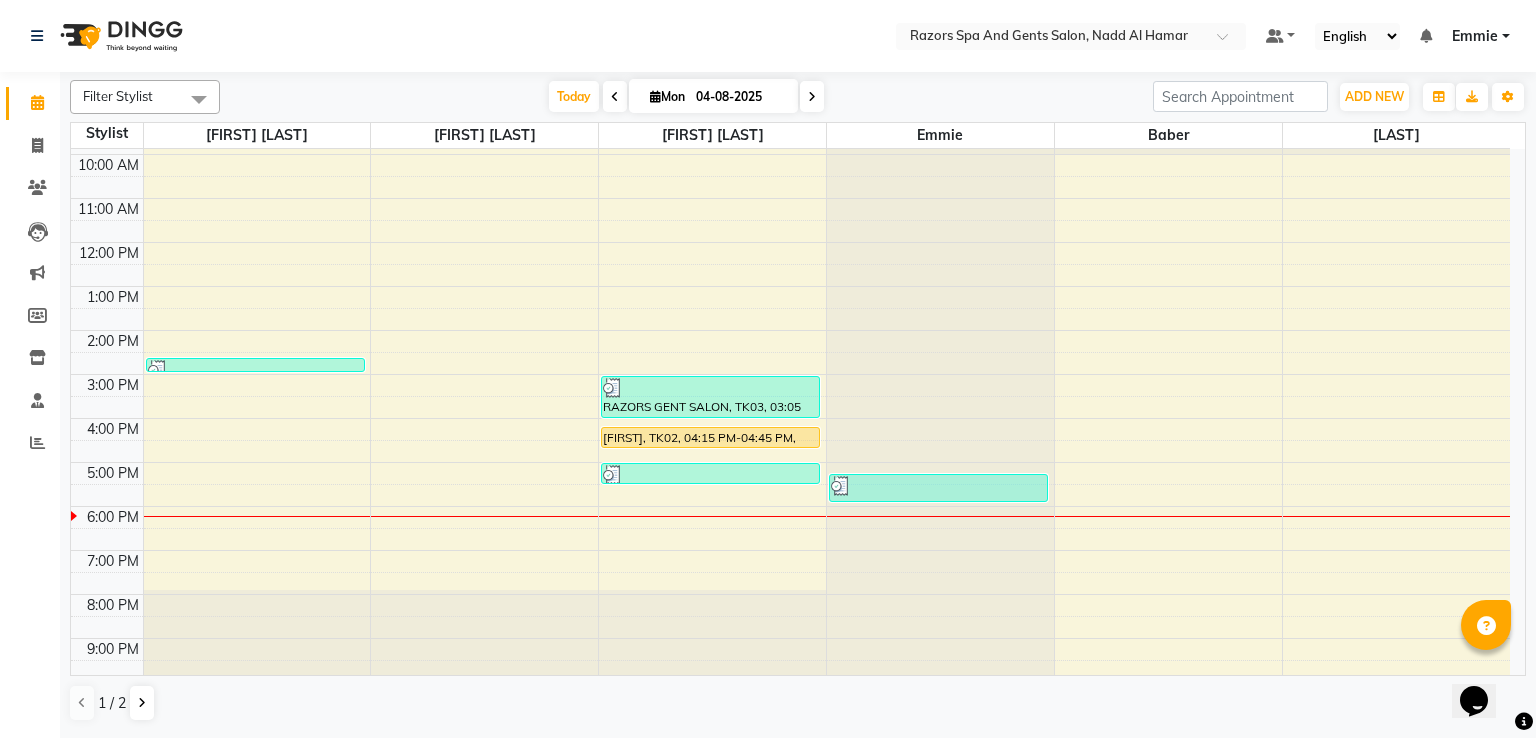 scroll, scrollTop: 0, scrollLeft: 0, axis: both 